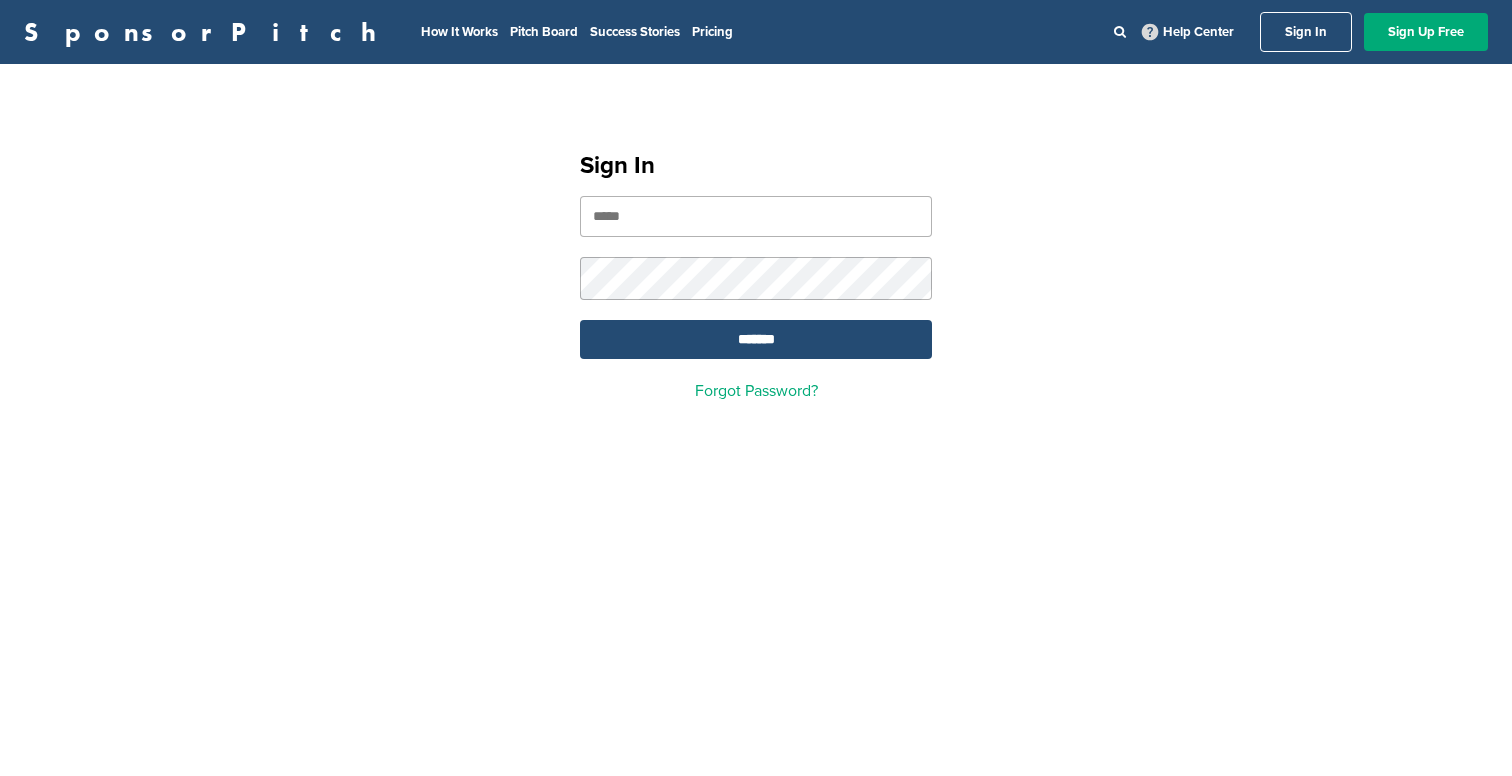 scroll, scrollTop: 0, scrollLeft: 0, axis: both 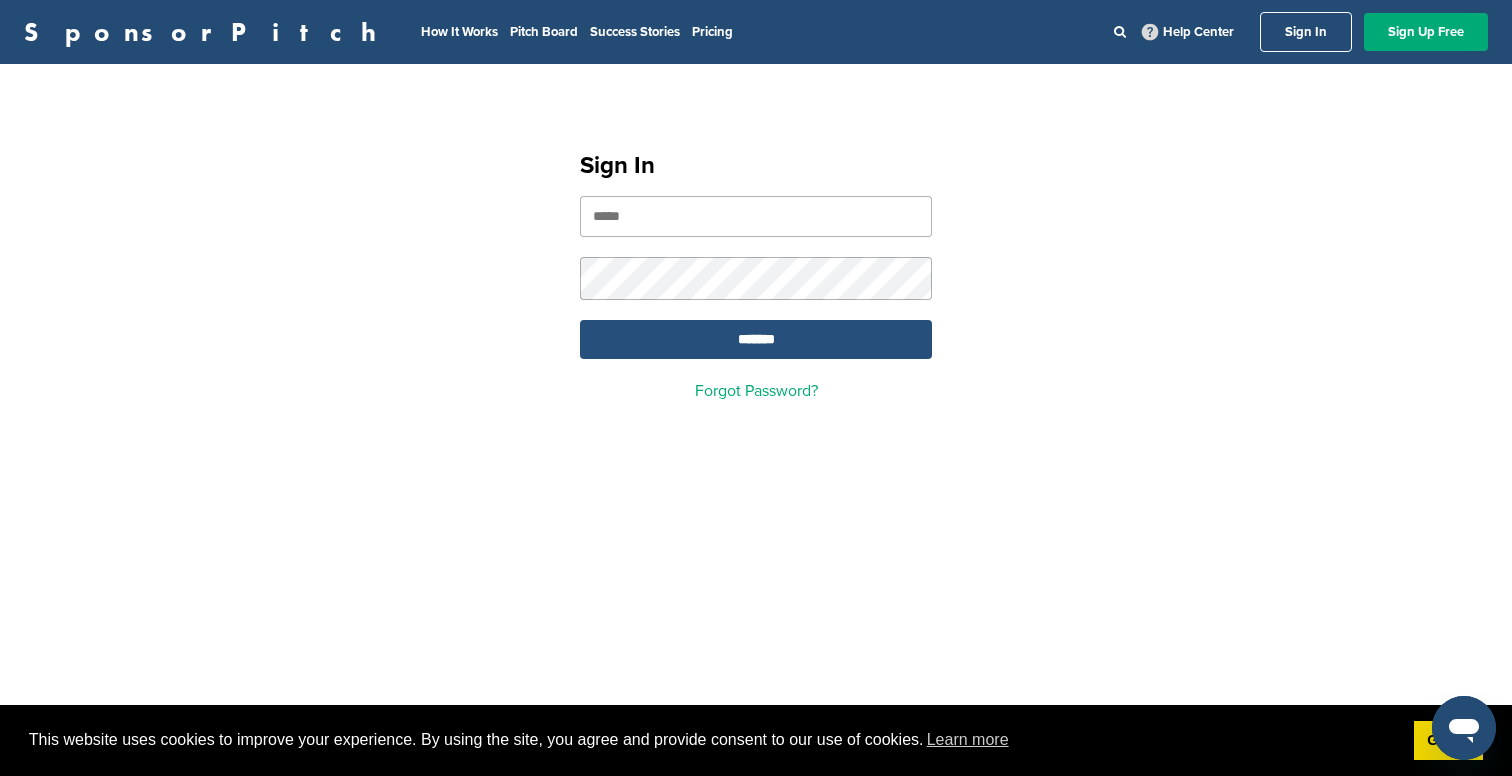 type on "**********" 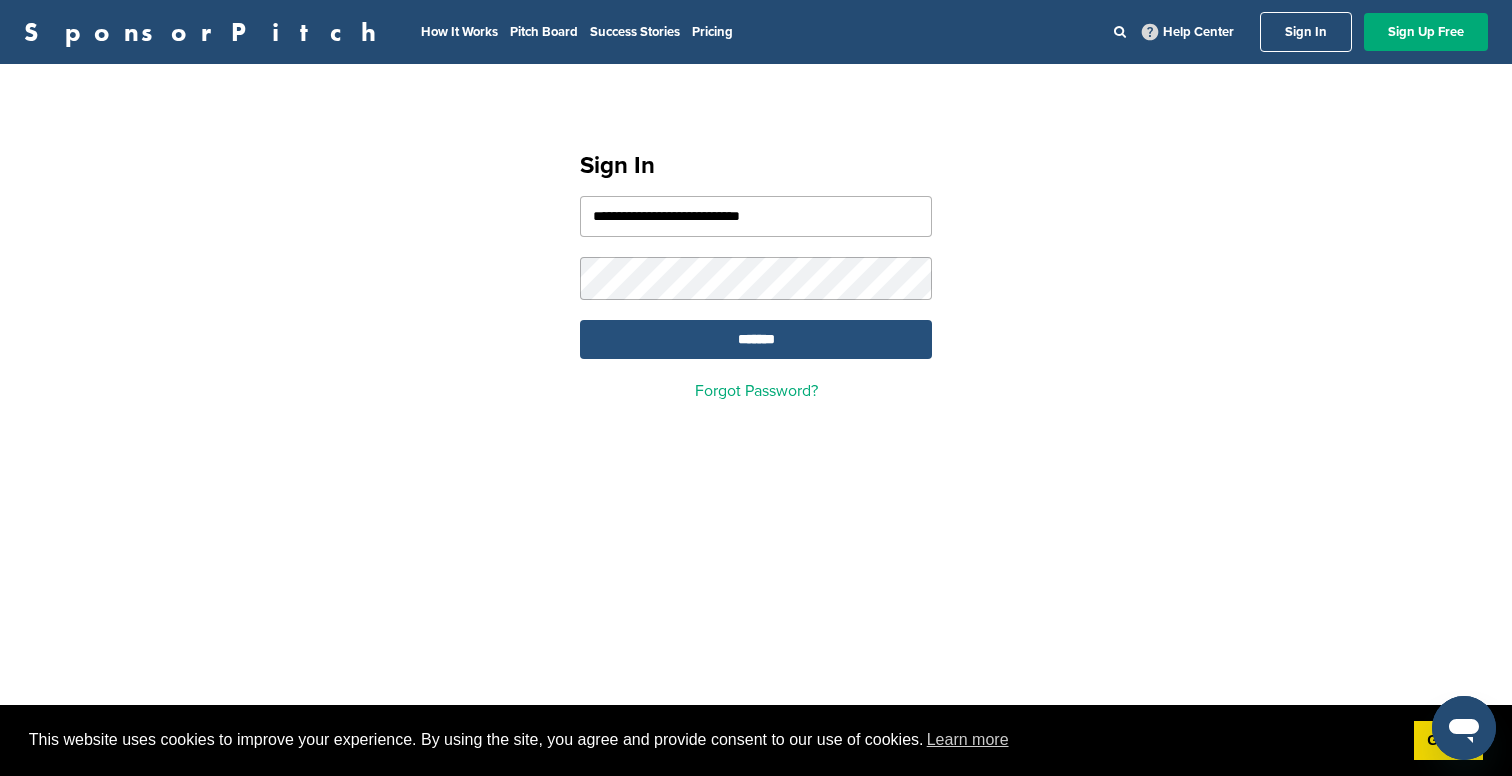 click on "*******" at bounding box center [756, 339] 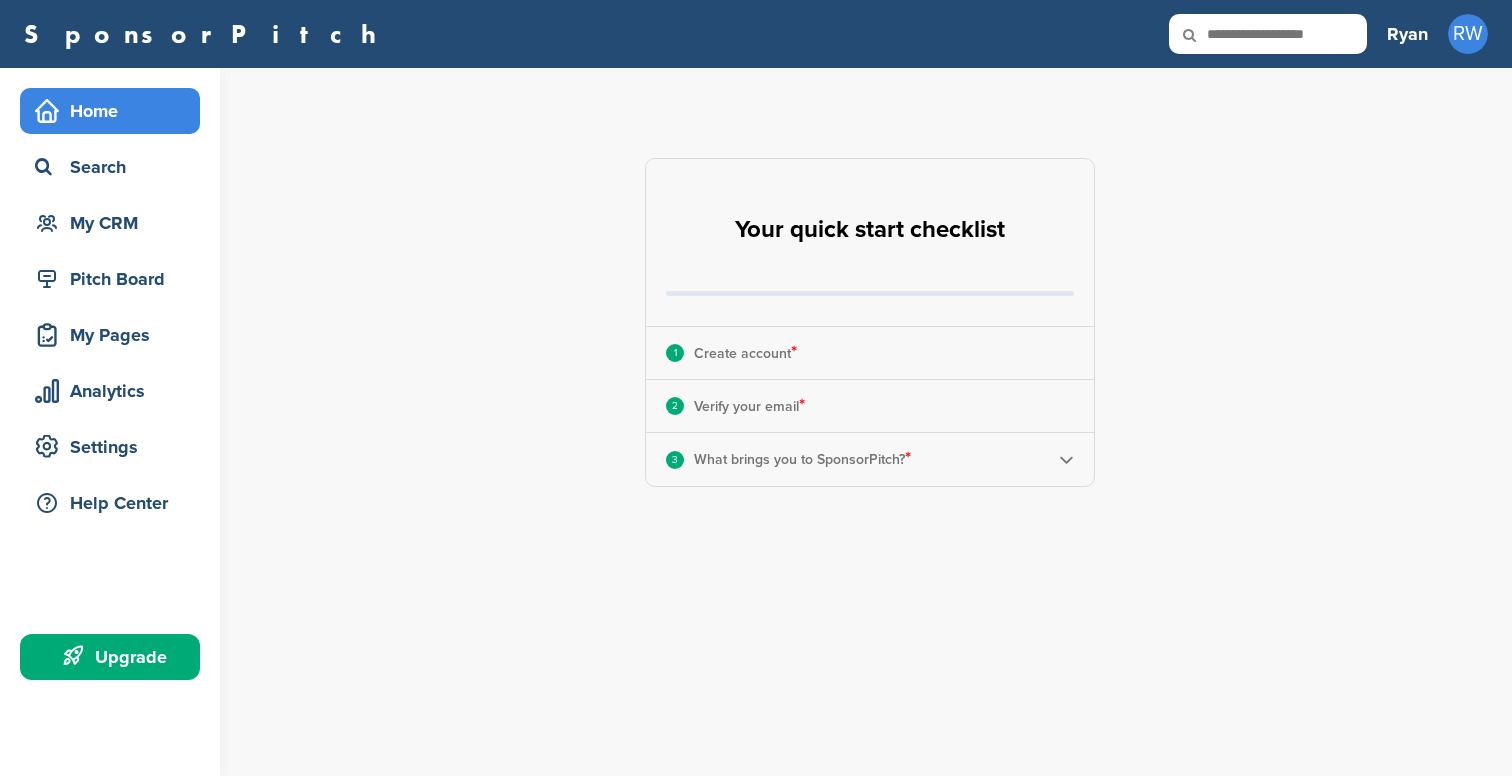 scroll, scrollTop: 0, scrollLeft: 0, axis: both 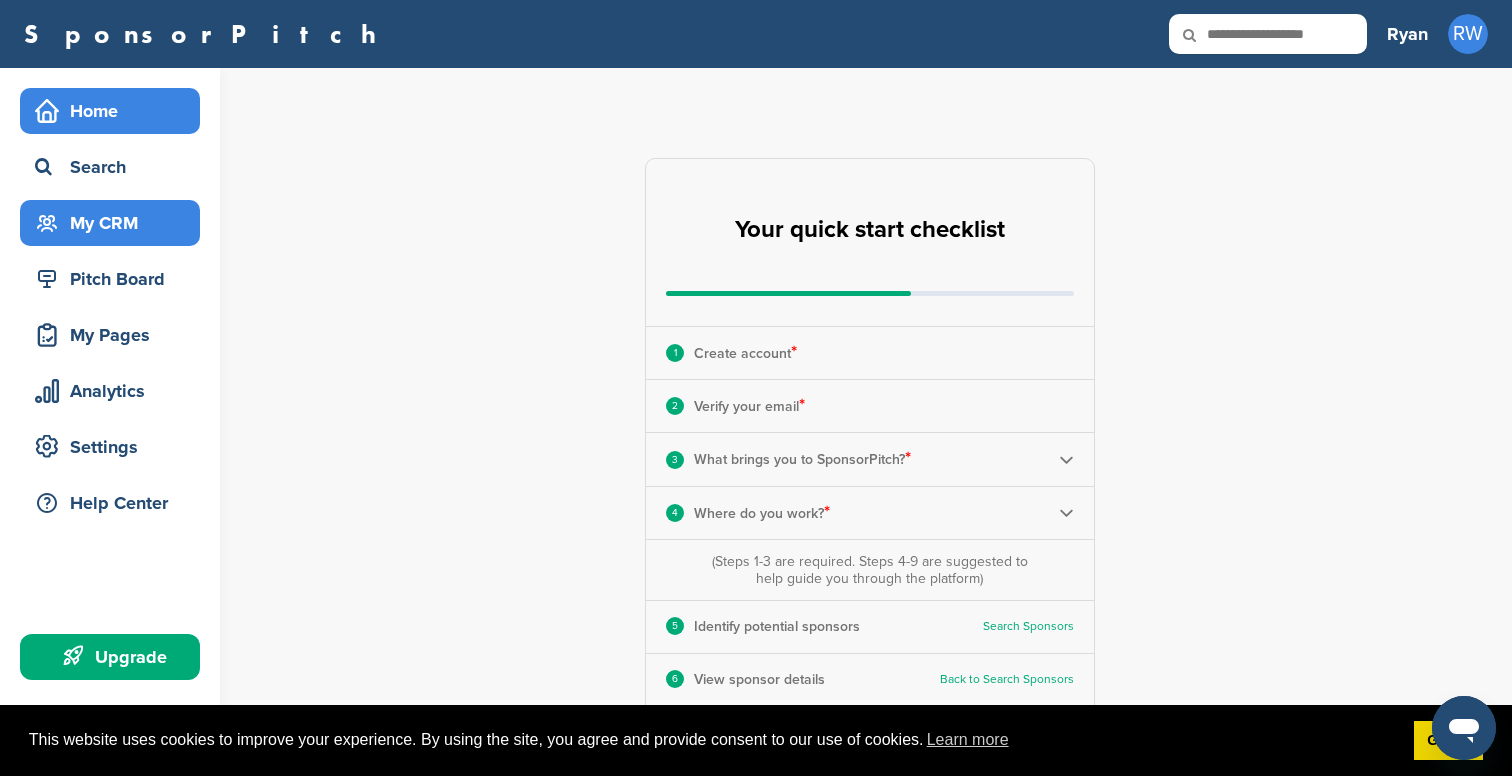 click on "My CRM" at bounding box center (115, 223) 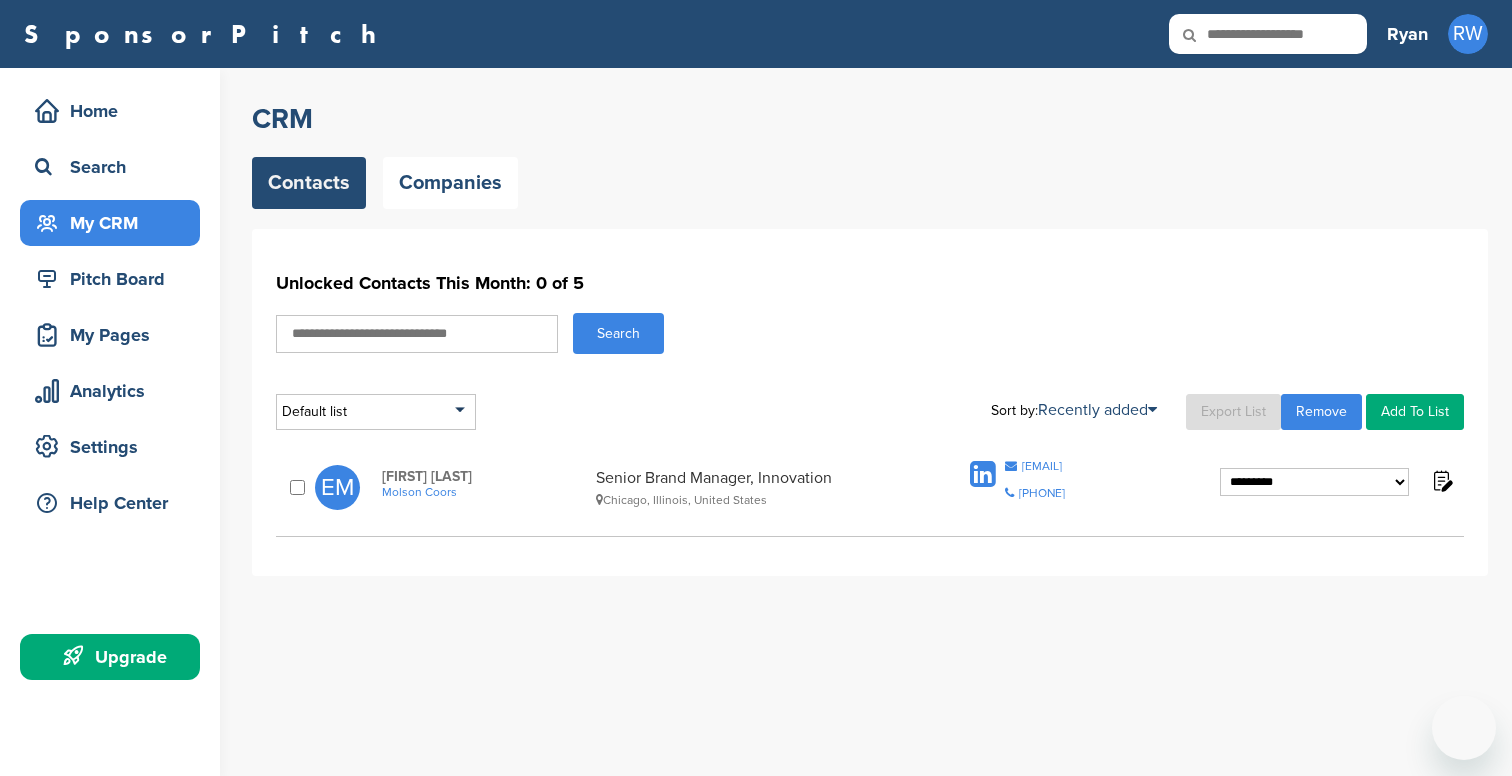 scroll, scrollTop: 0, scrollLeft: 0, axis: both 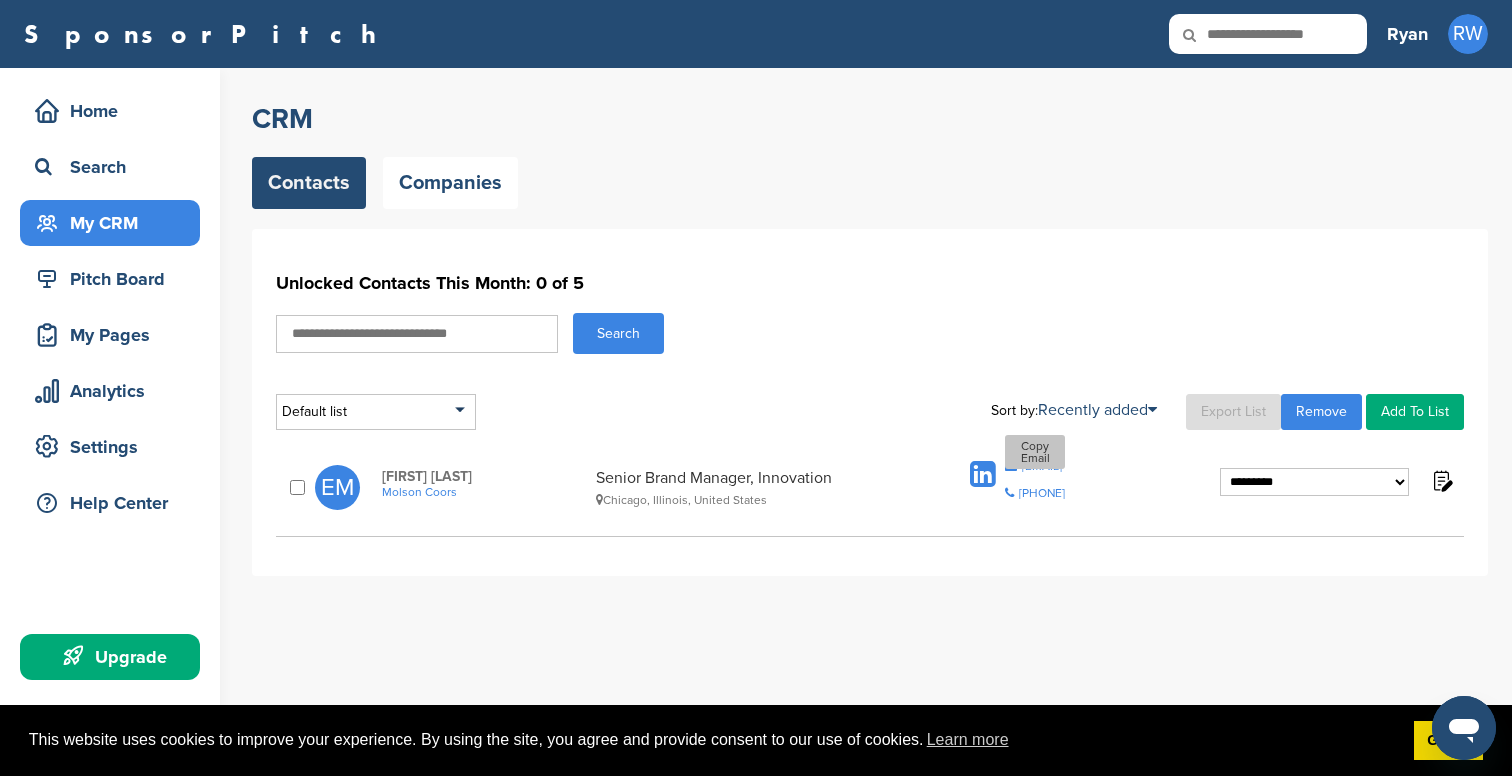 click on "emily.martinez@millercoors.com" at bounding box center (1042, 466) 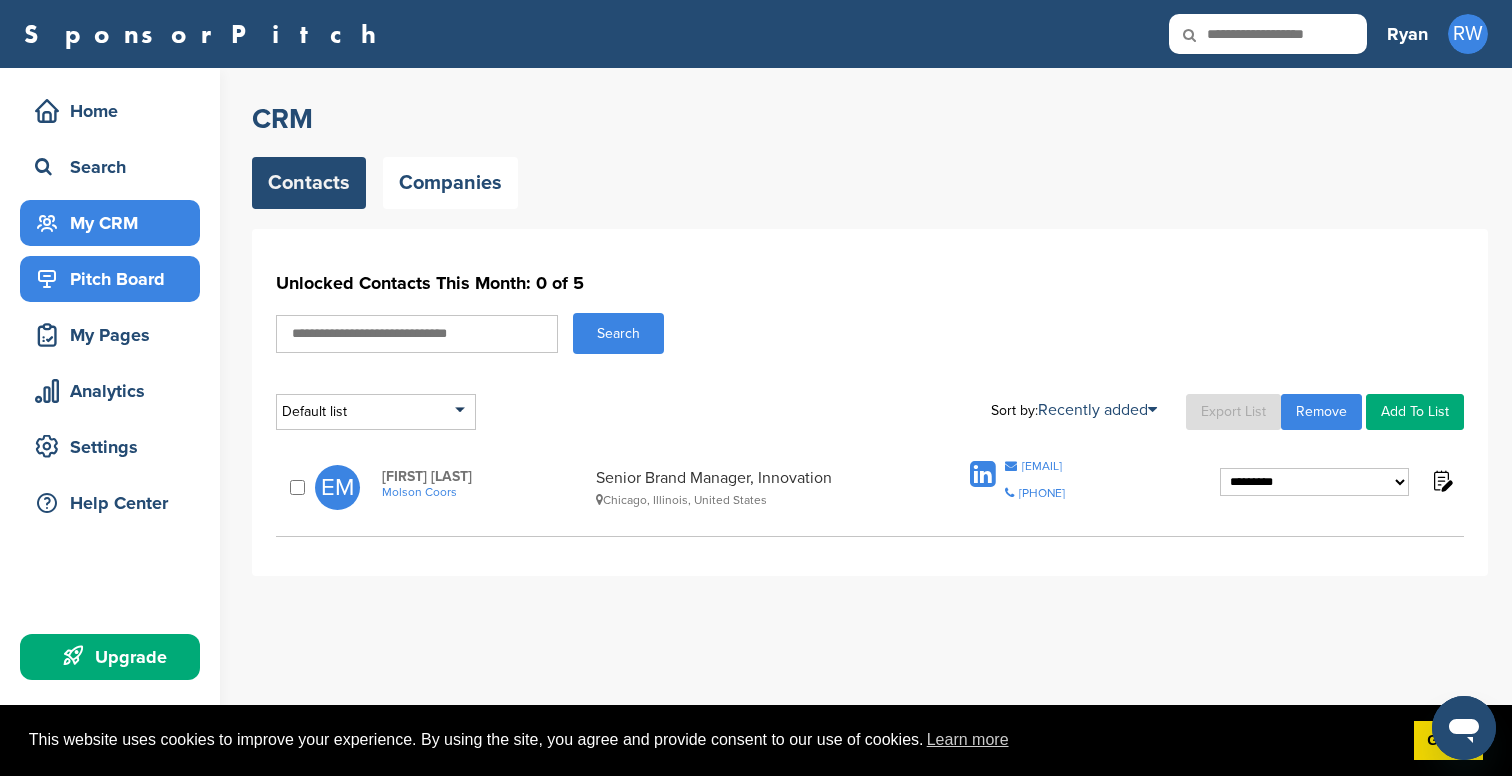 click on "Pitch Board" at bounding box center [115, 279] 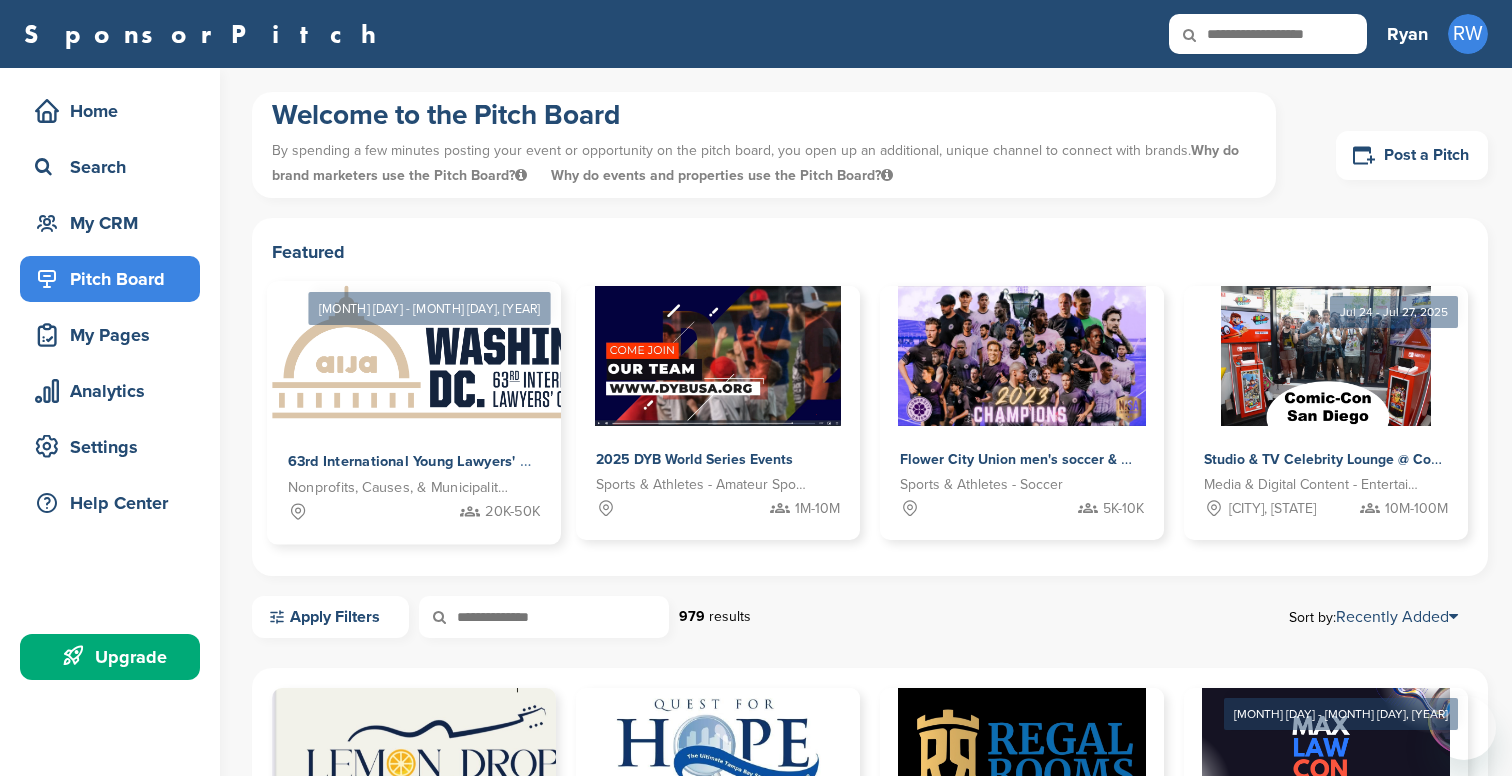 scroll, scrollTop: 0, scrollLeft: 0, axis: both 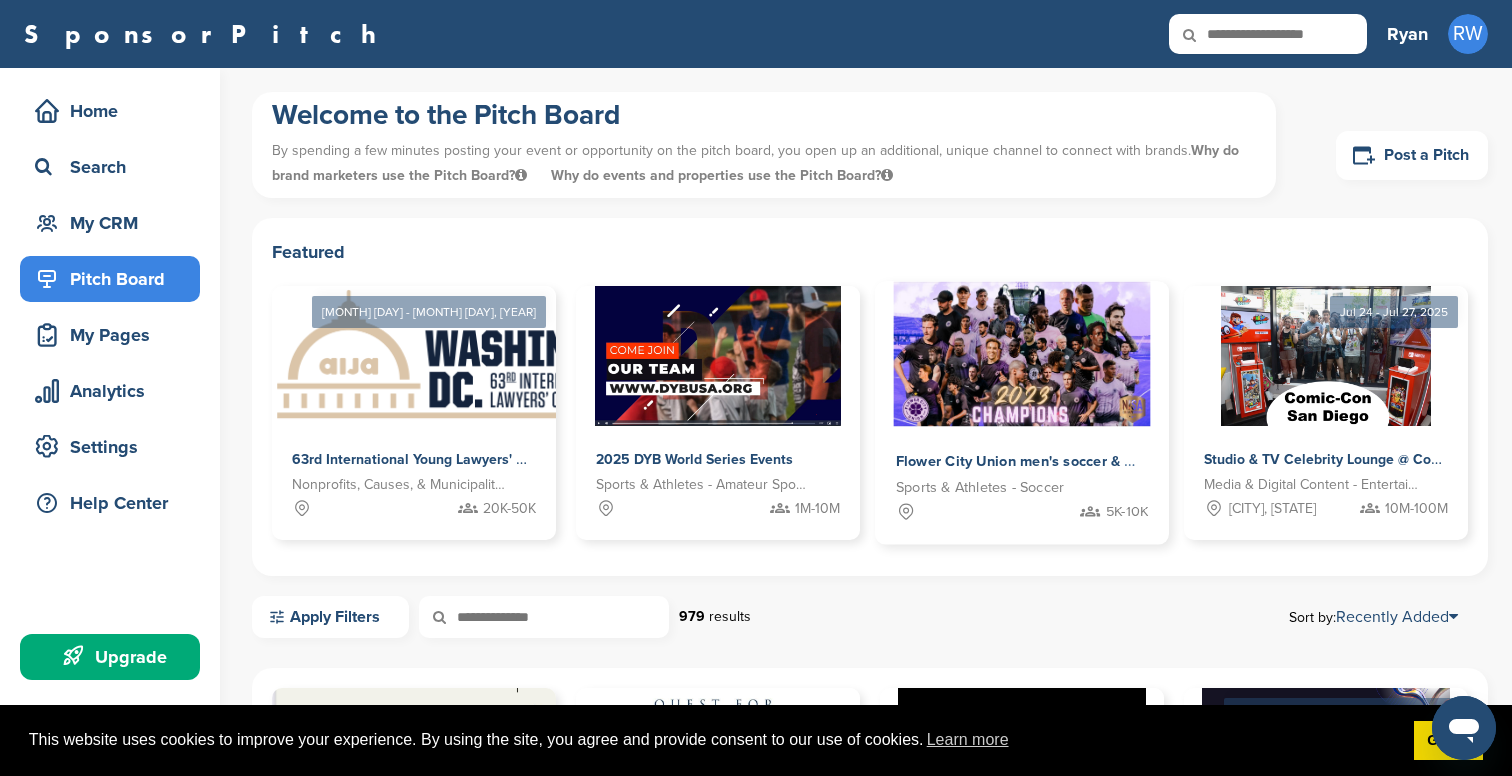 click at bounding box center [1021, 354] 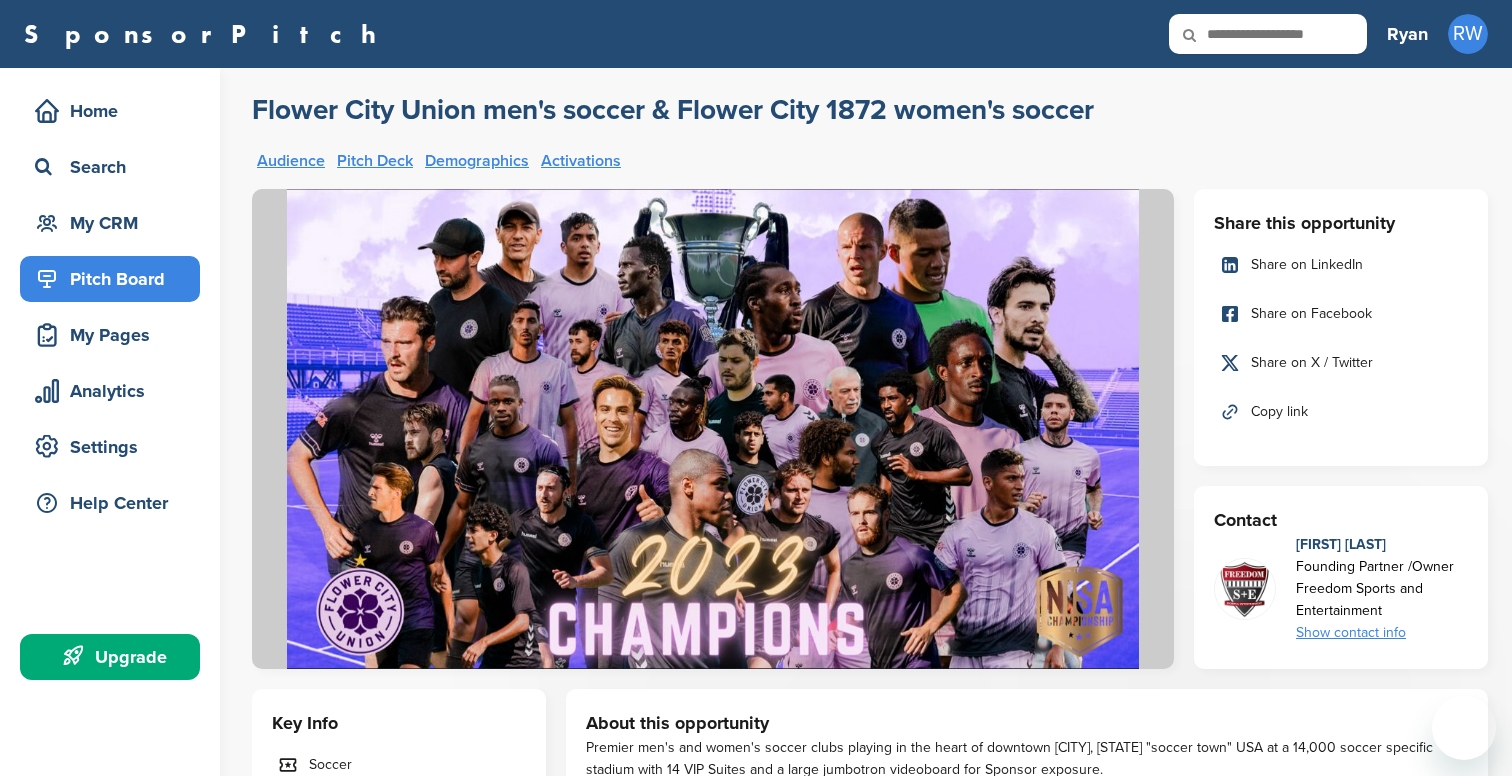 scroll, scrollTop: 0, scrollLeft: 0, axis: both 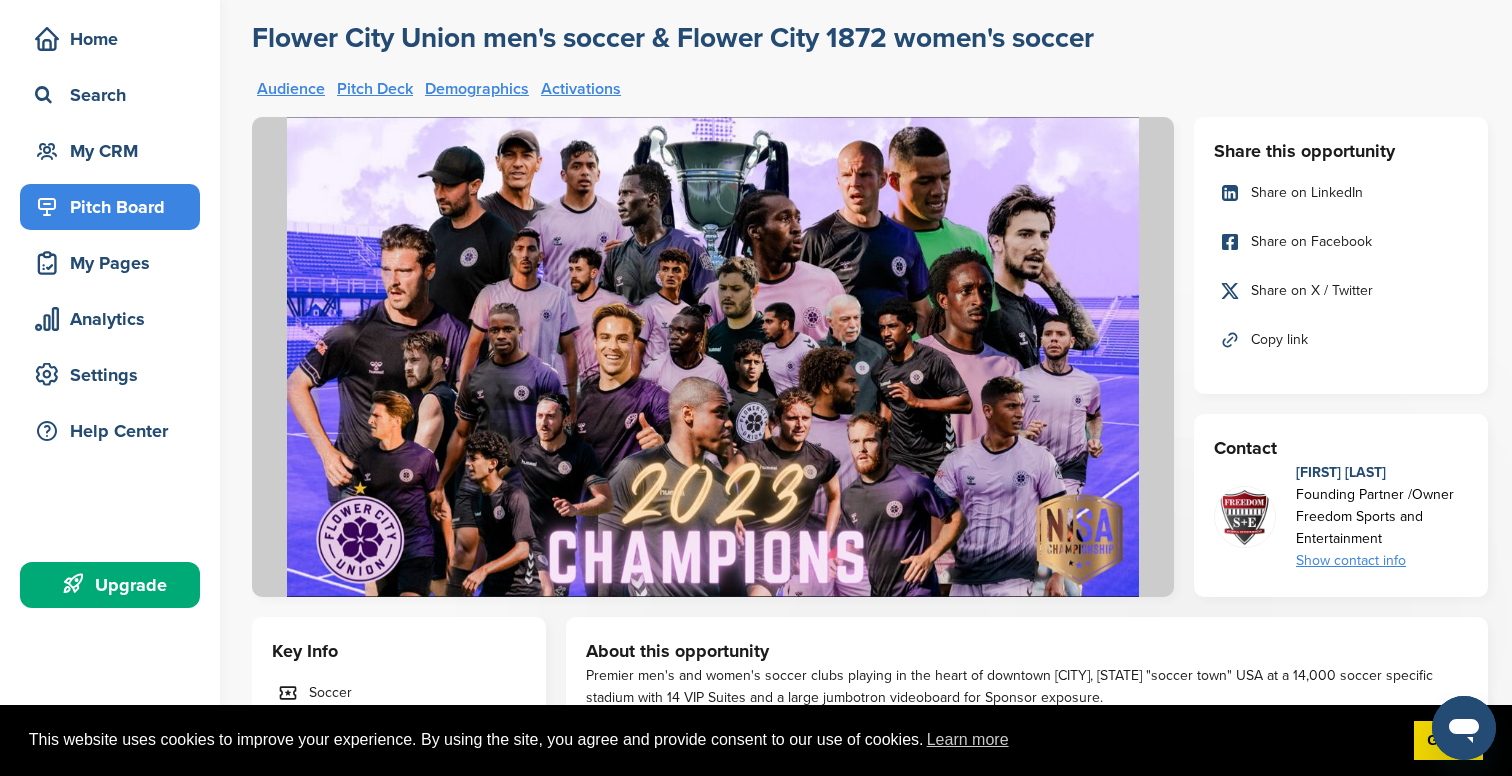 click at bounding box center (713, 357) 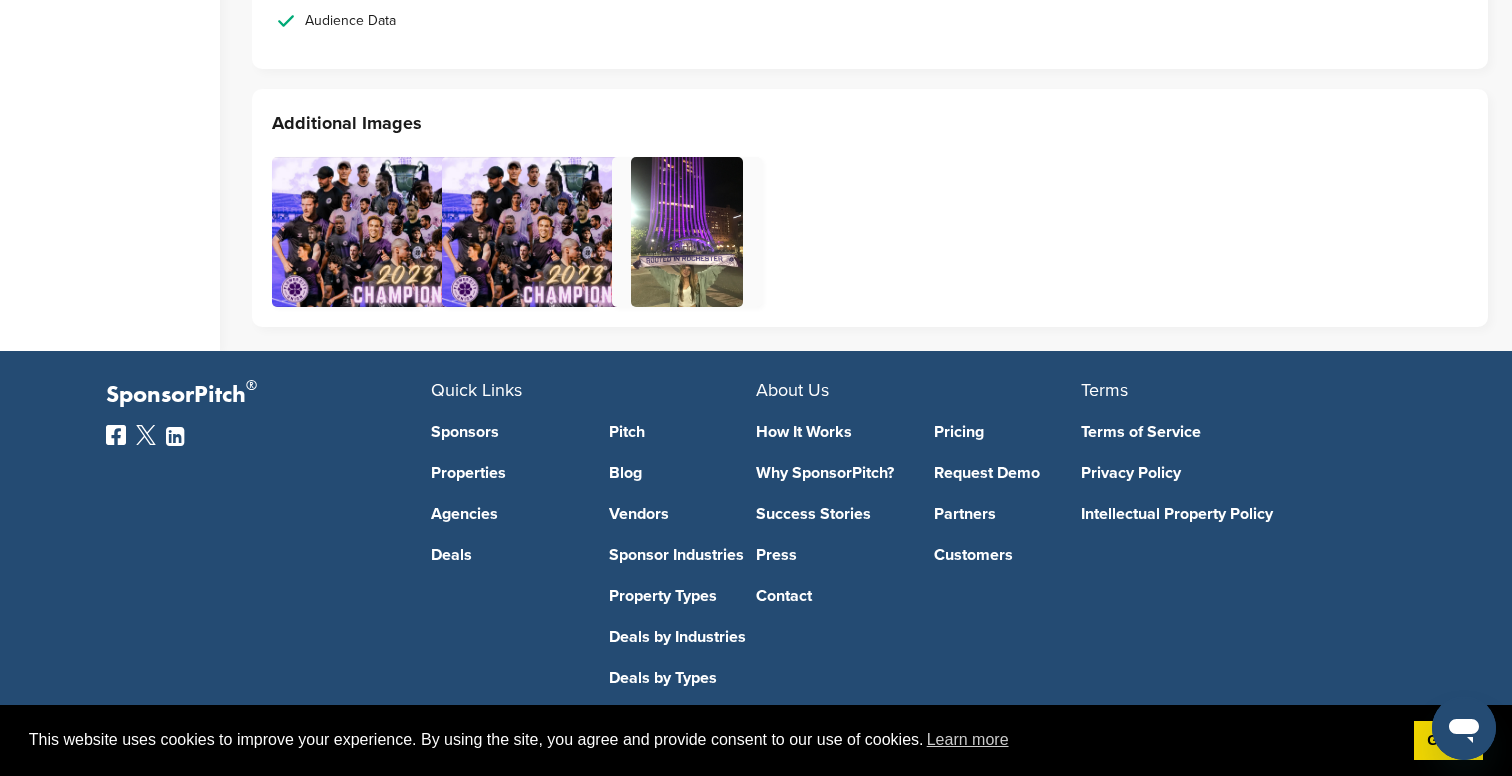 scroll, scrollTop: 4715, scrollLeft: 0, axis: vertical 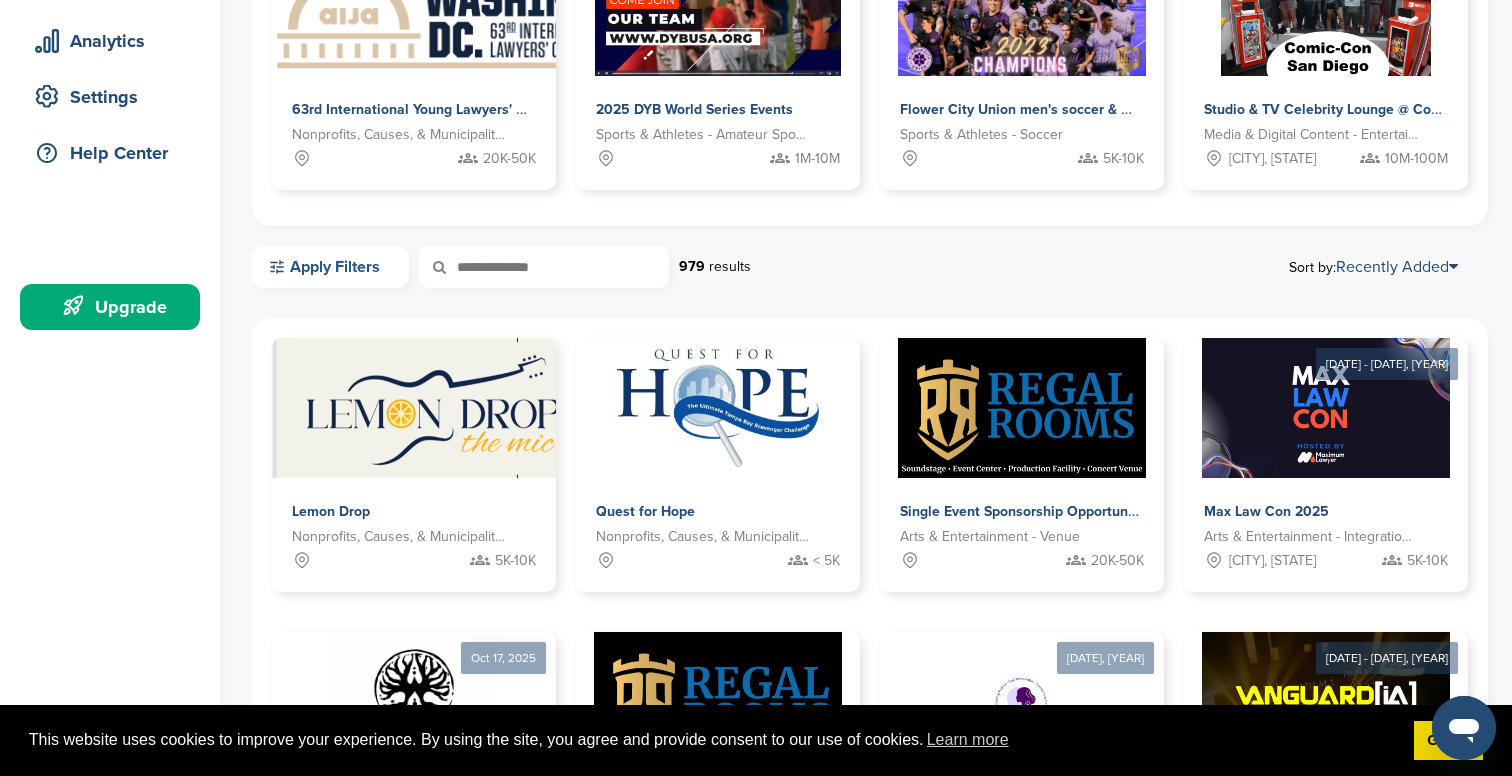 click on "Apply Filters" at bounding box center [330, 267] 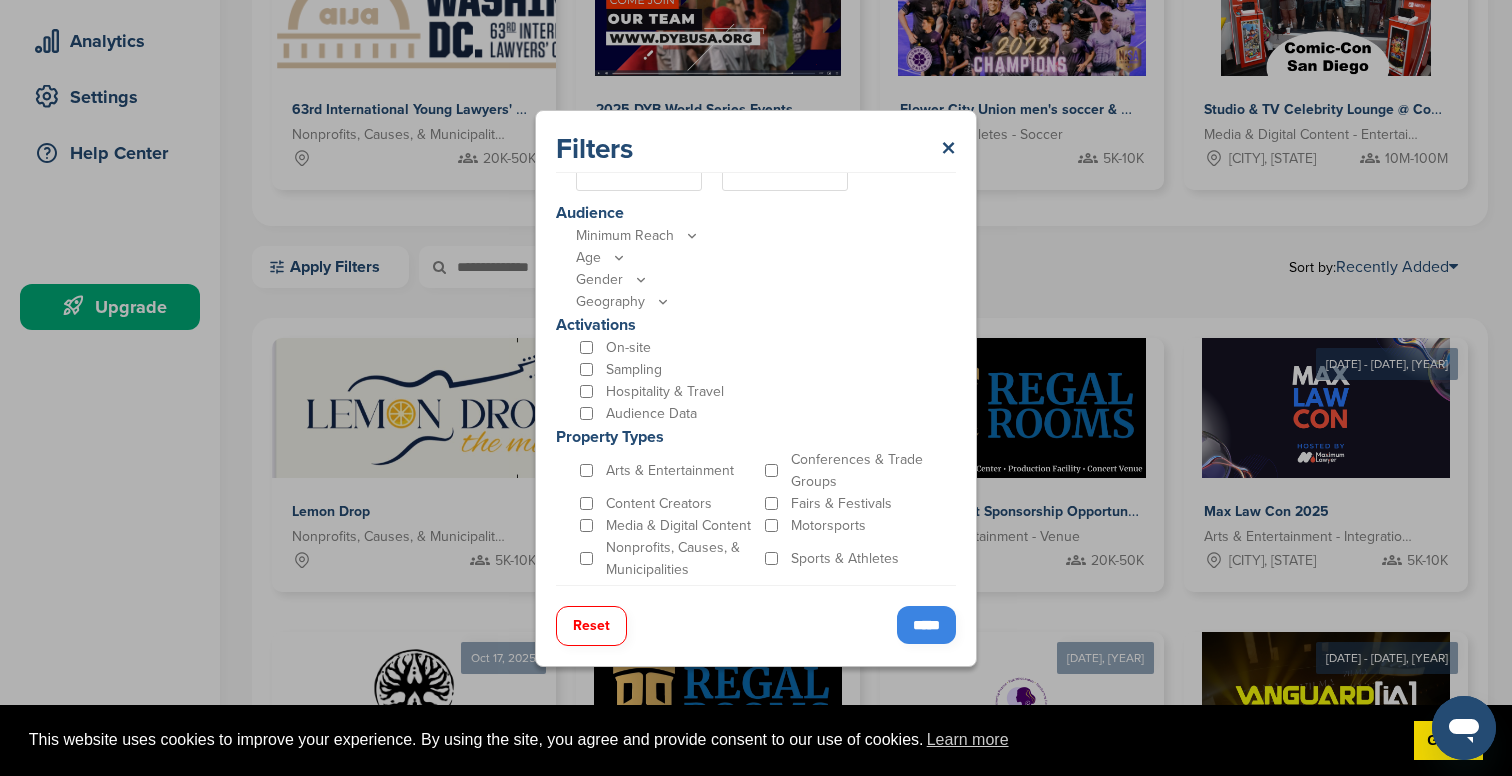 scroll, scrollTop: 522, scrollLeft: 0, axis: vertical 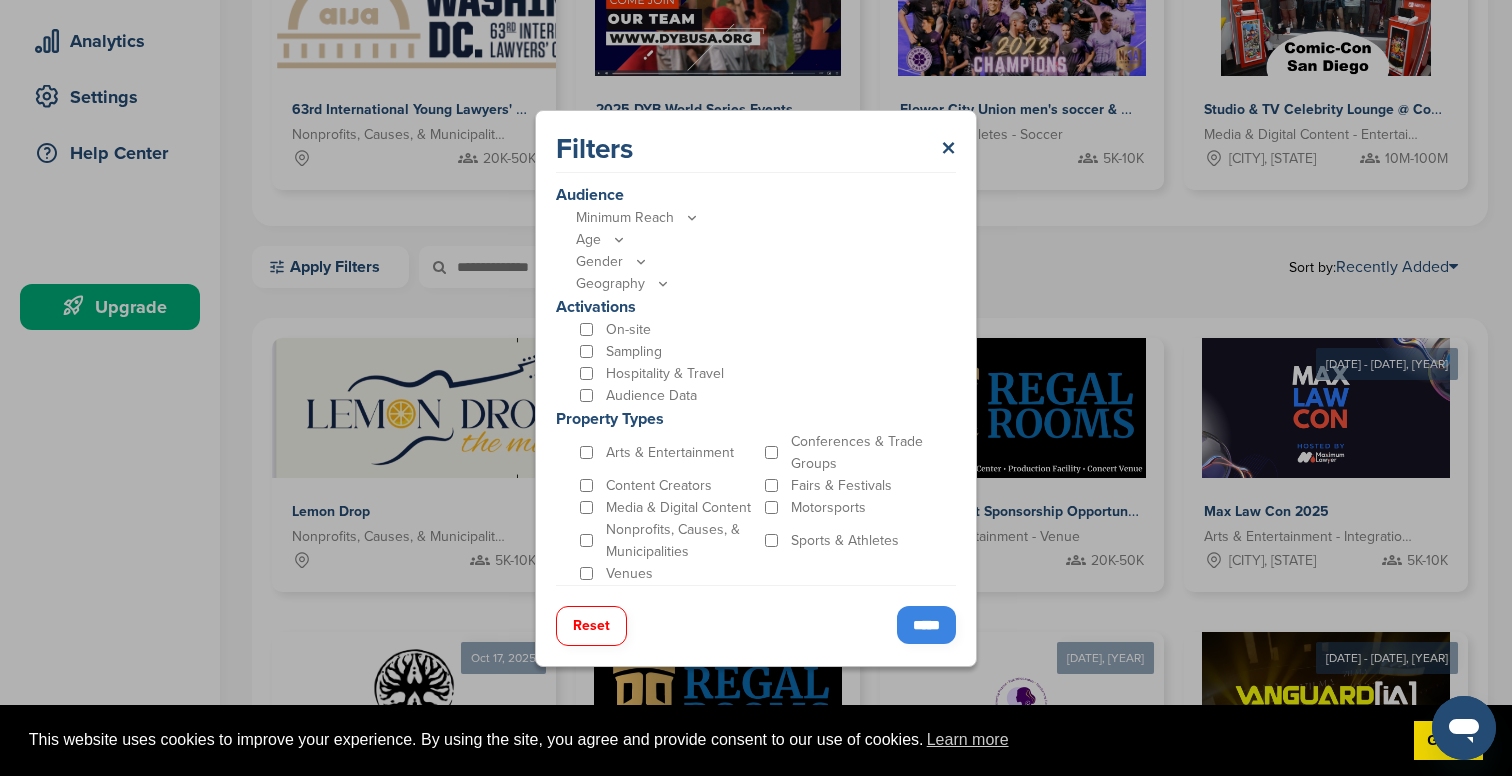 click on "*****" at bounding box center (926, 625) 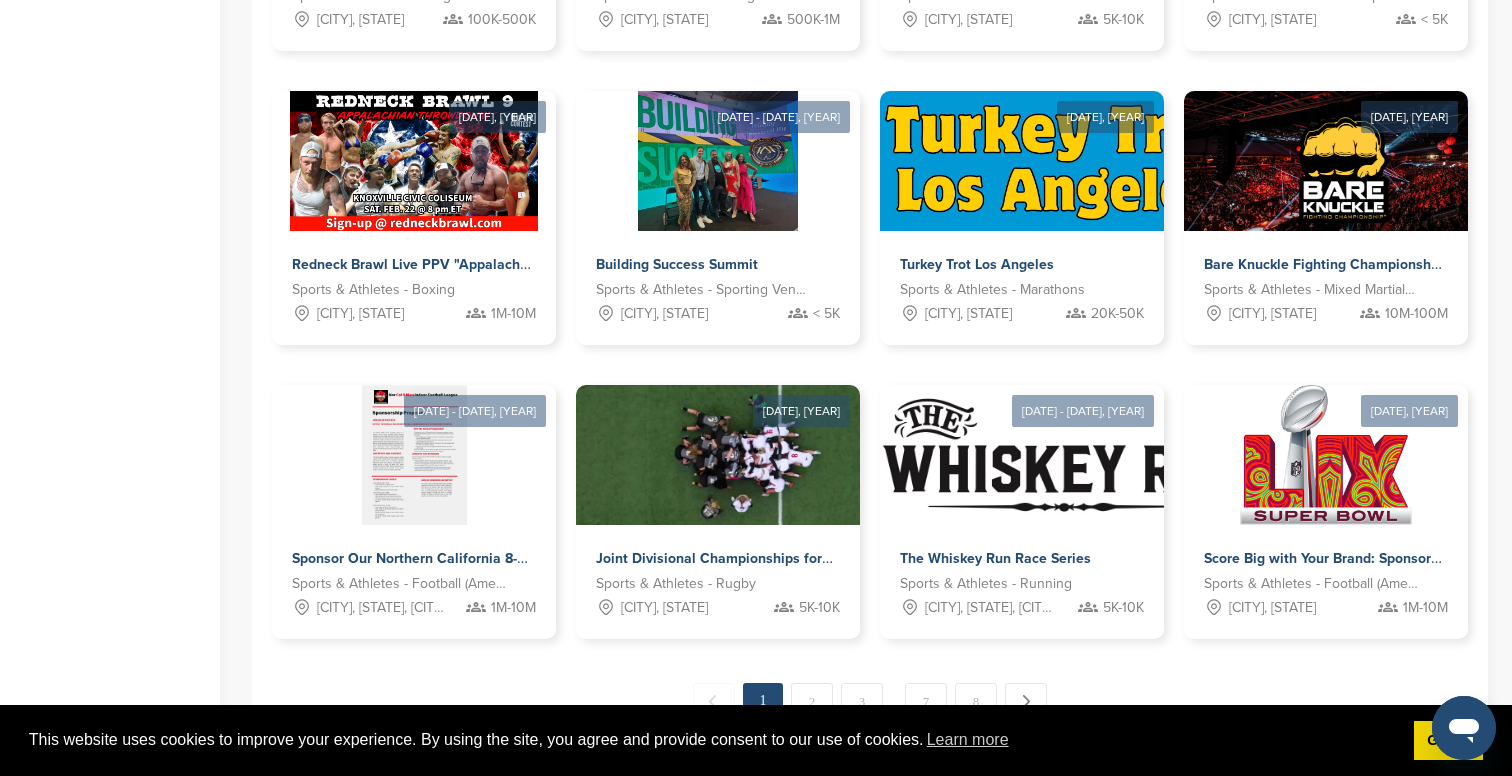 scroll, scrollTop: 1017, scrollLeft: 0, axis: vertical 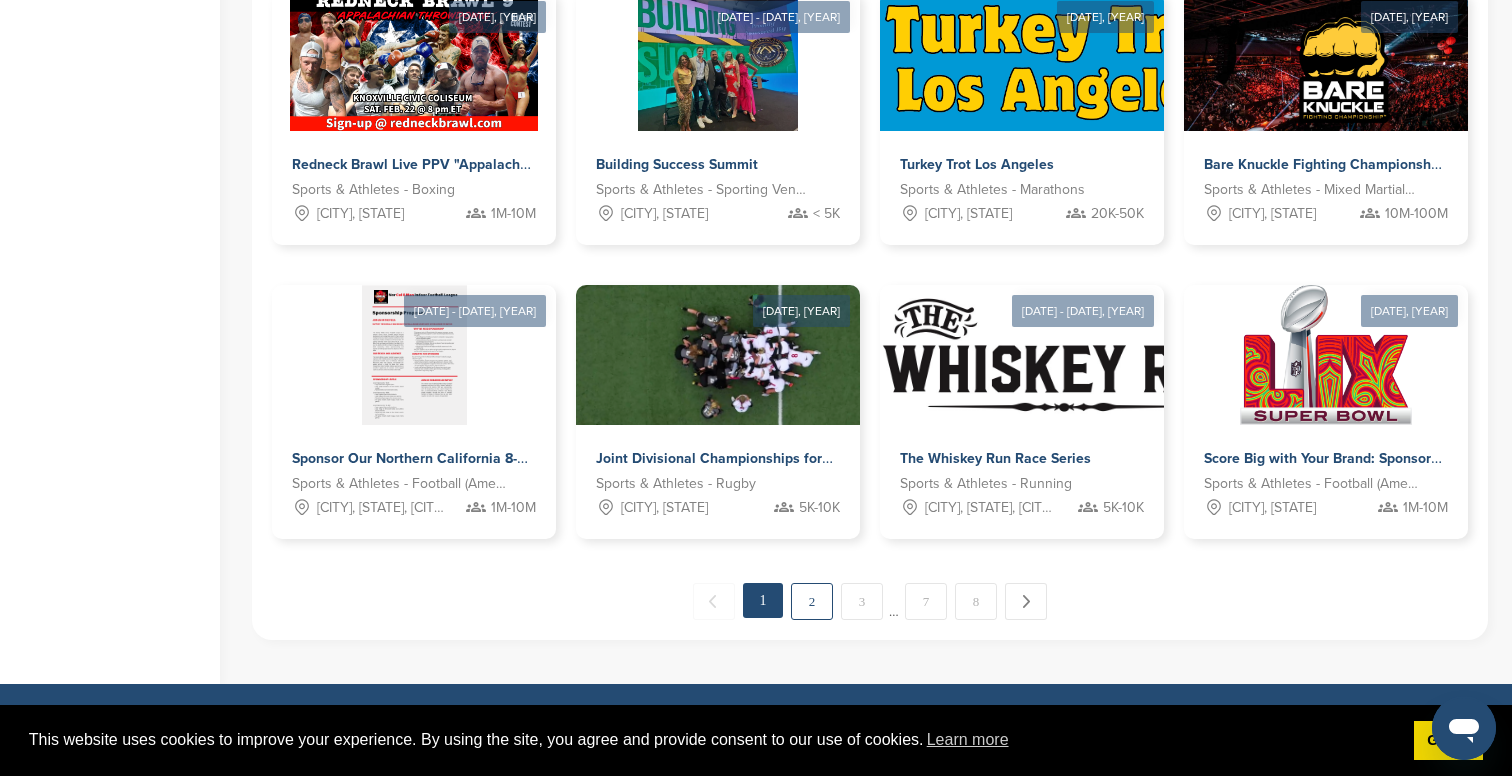 click on "2" at bounding box center [812, 601] 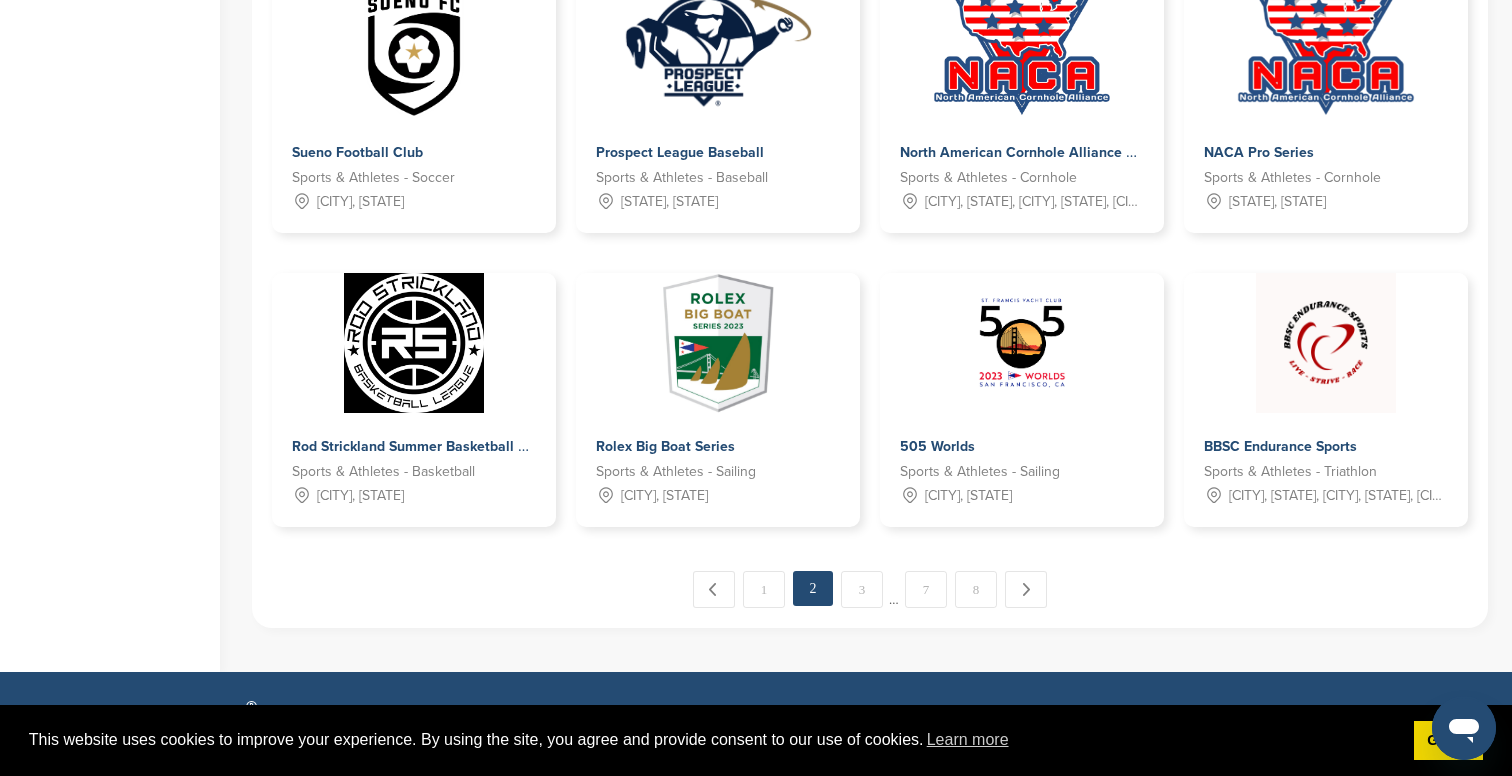 scroll, scrollTop: 1042, scrollLeft: 0, axis: vertical 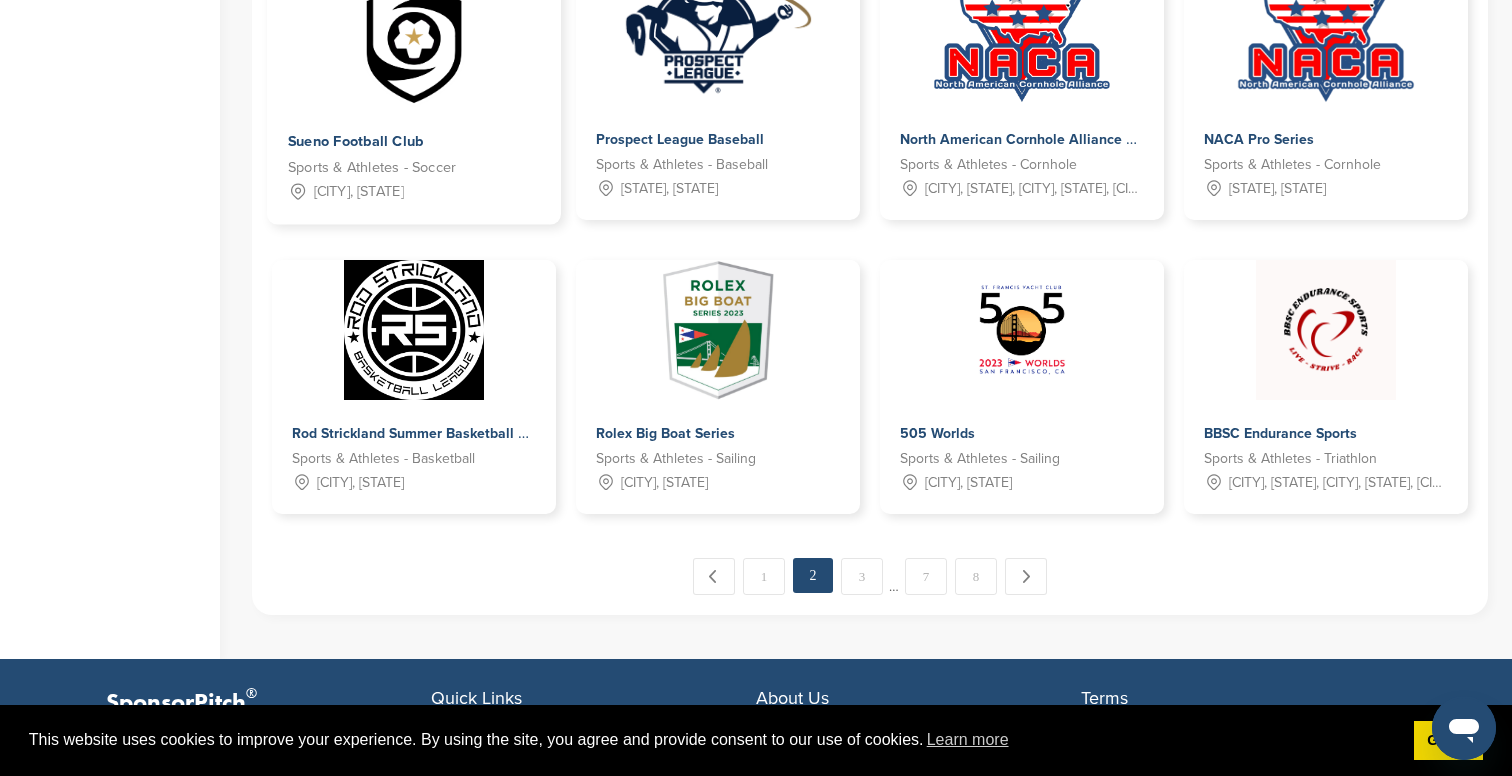 click on "Sueno Football Club" at bounding box center (356, 142) 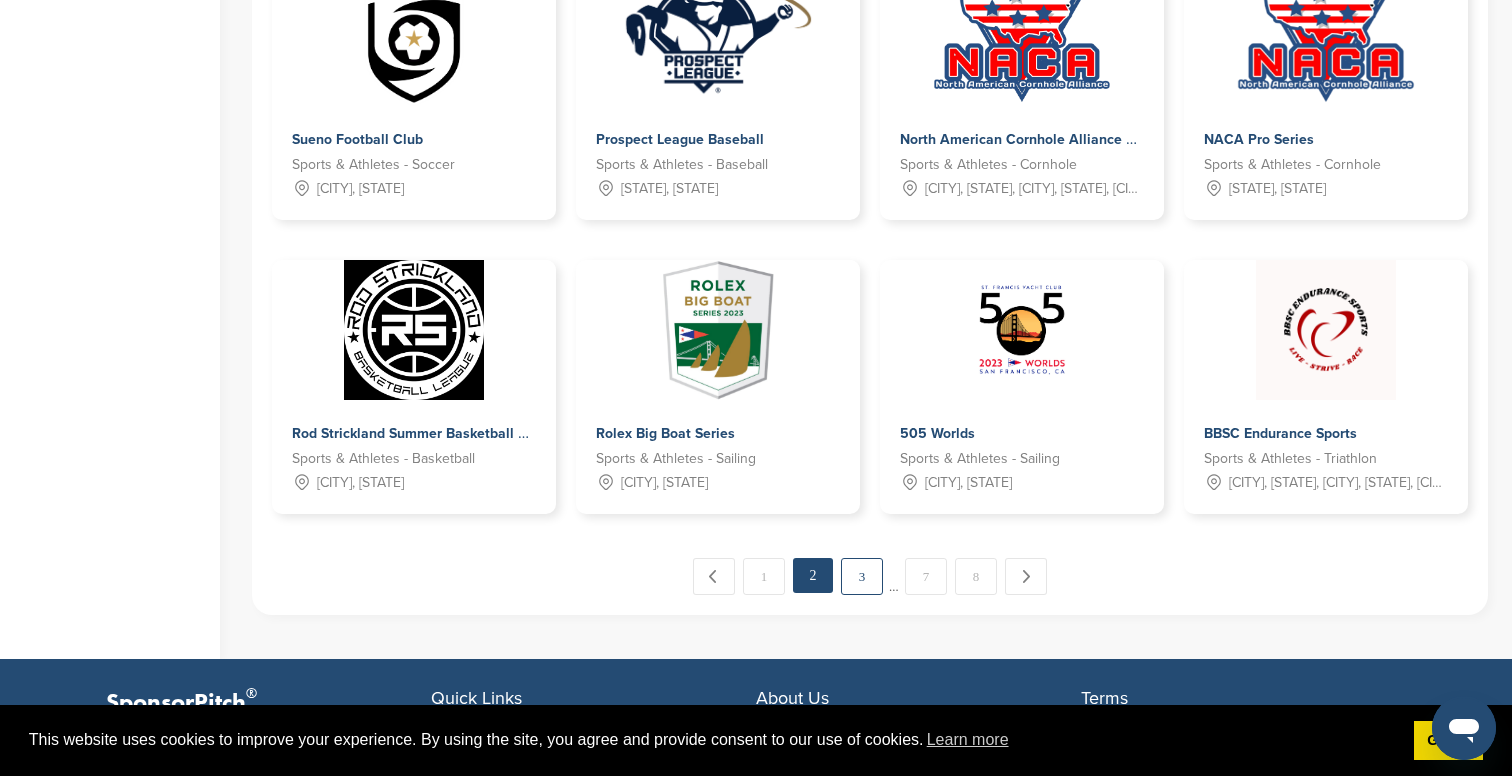 click on "3" at bounding box center [862, 576] 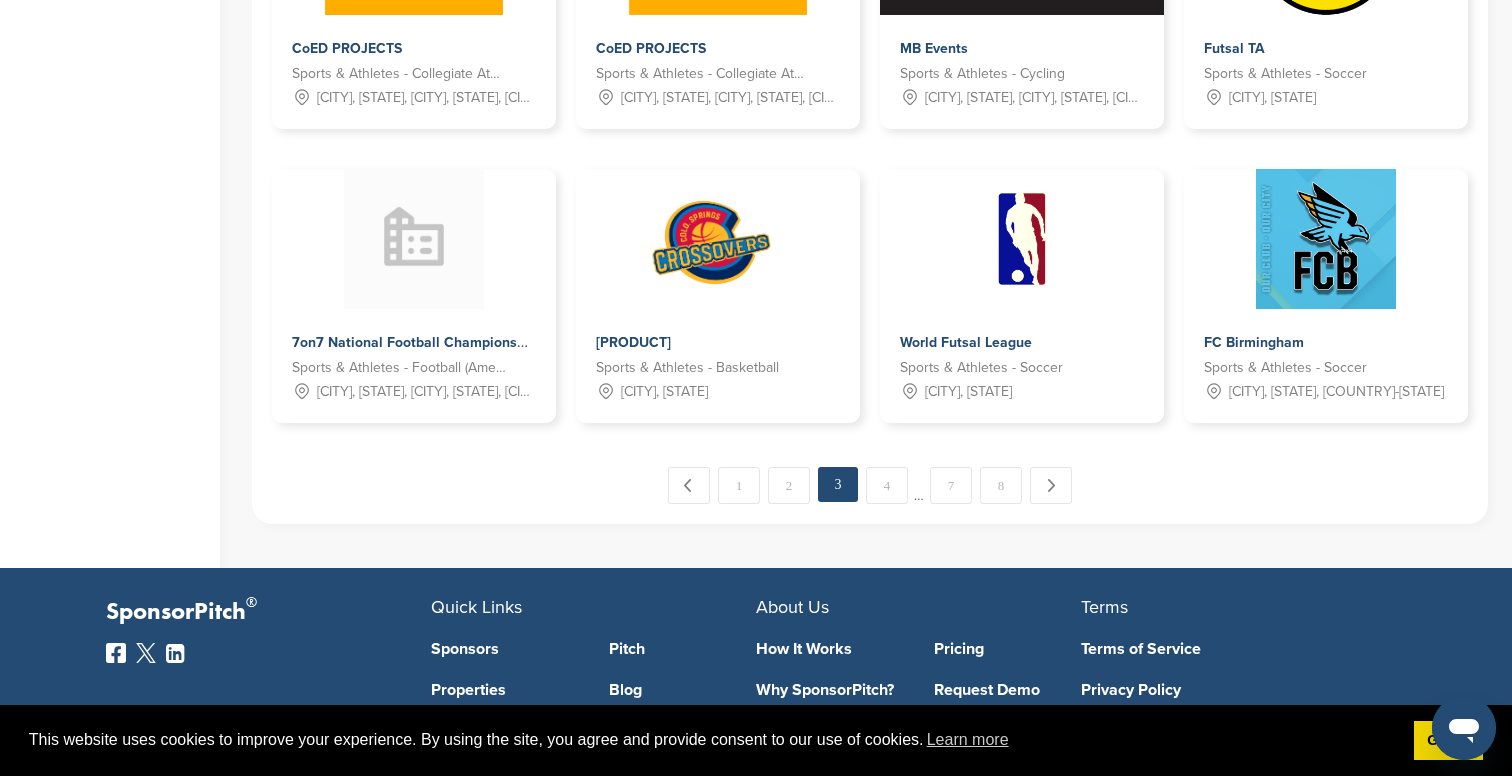 scroll, scrollTop: 1176, scrollLeft: 0, axis: vertical 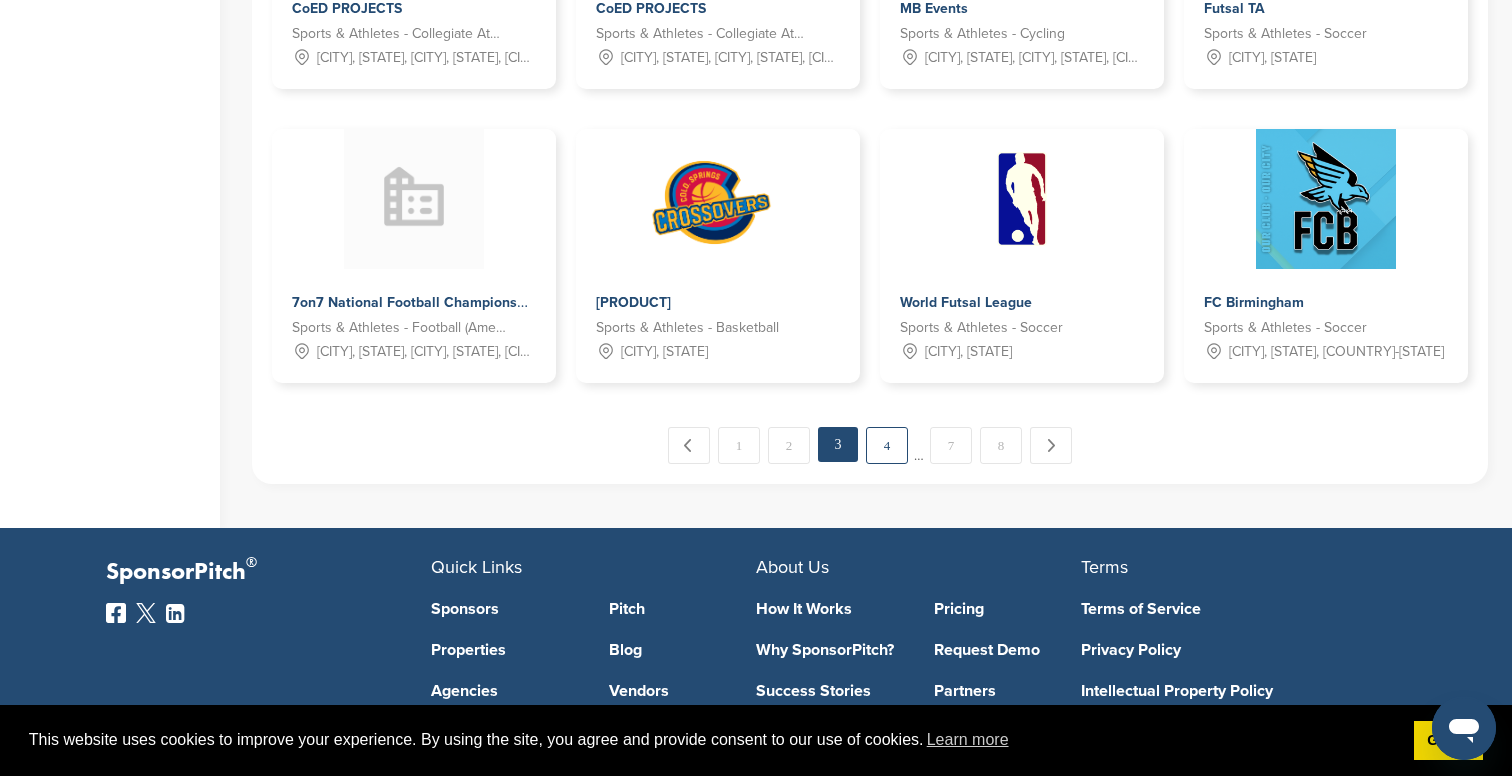 click on "4" at bounding box center (887, 445) 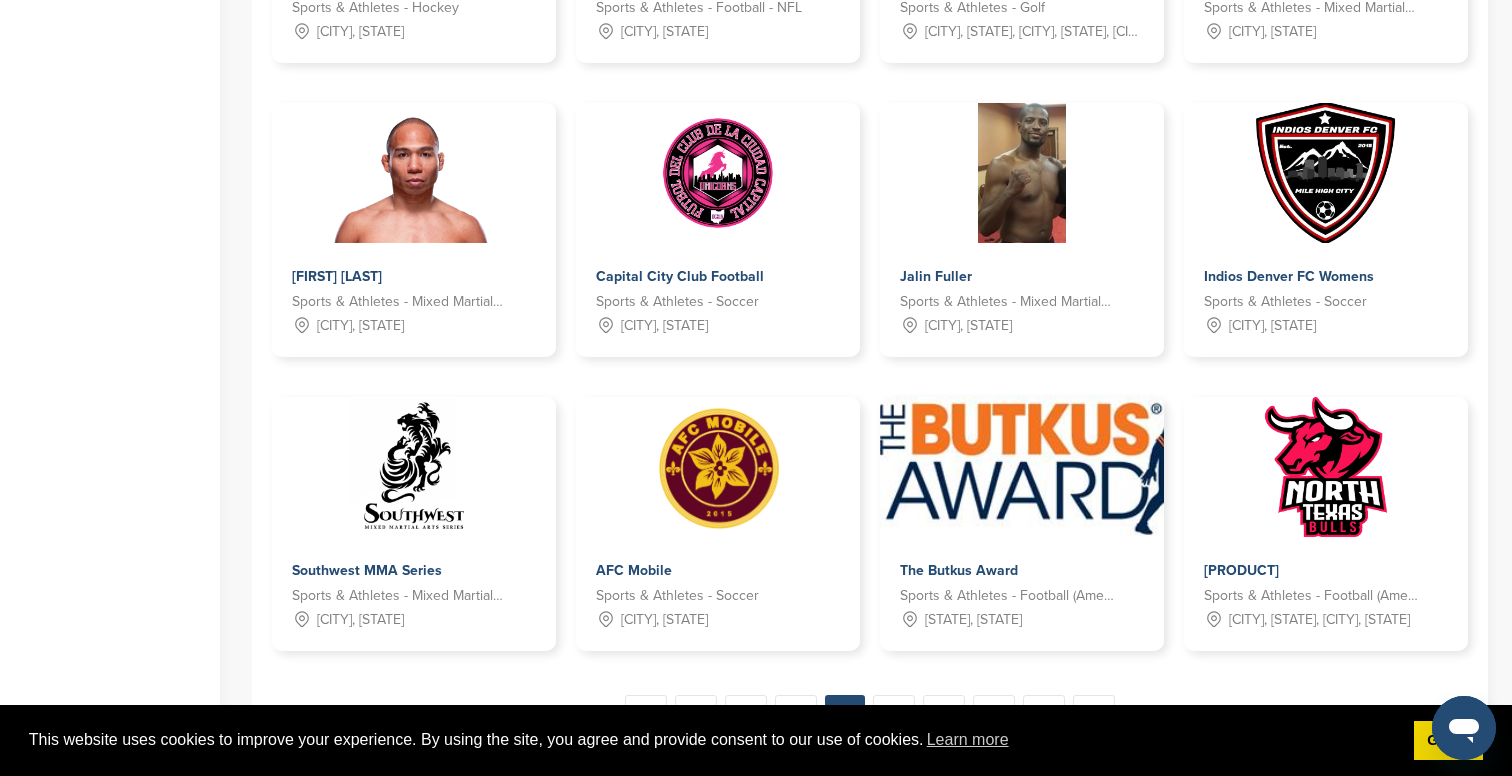 scroll, scrollTop: 1086, scrollLeft: 0, axis: vertical 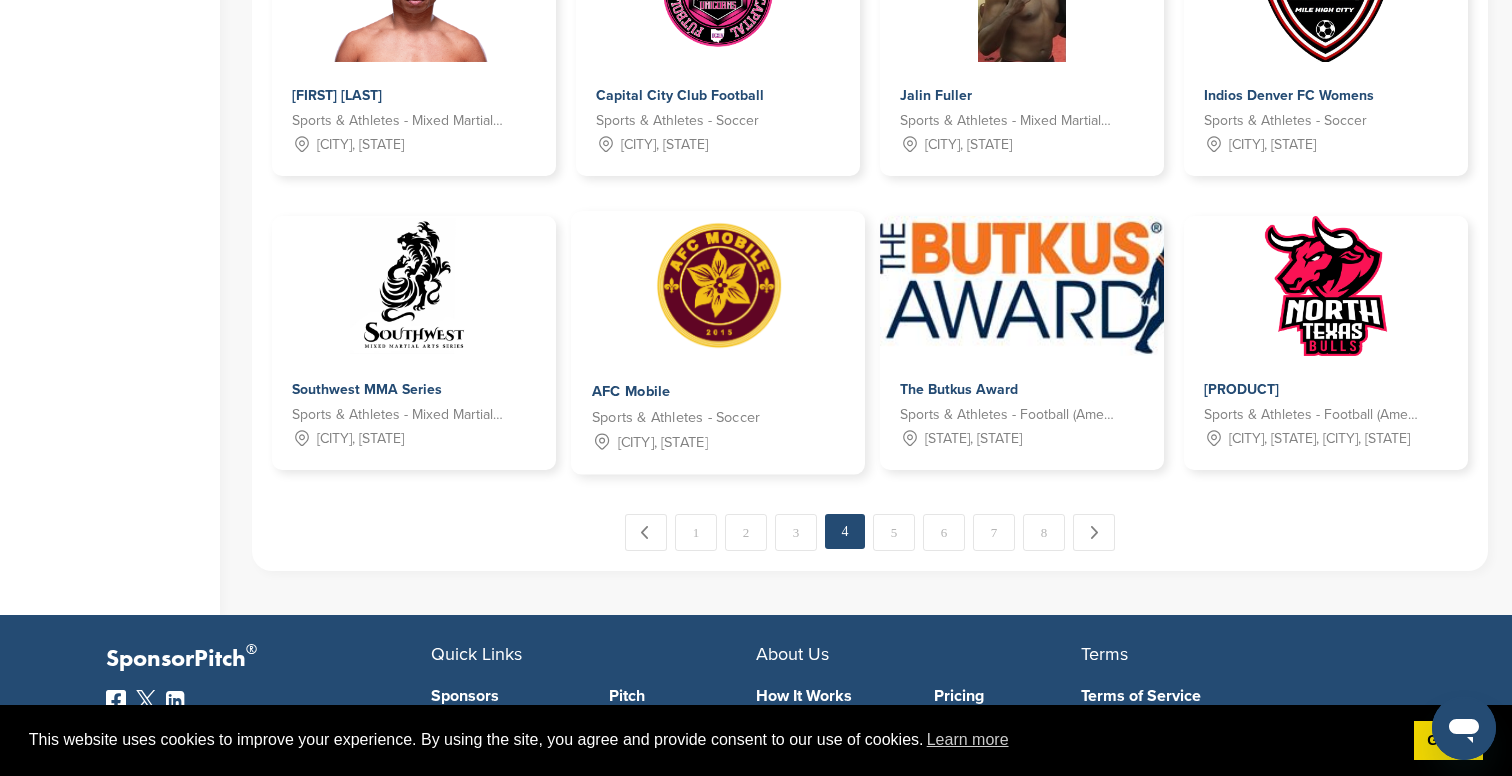 click at bounding box center (717, 284) 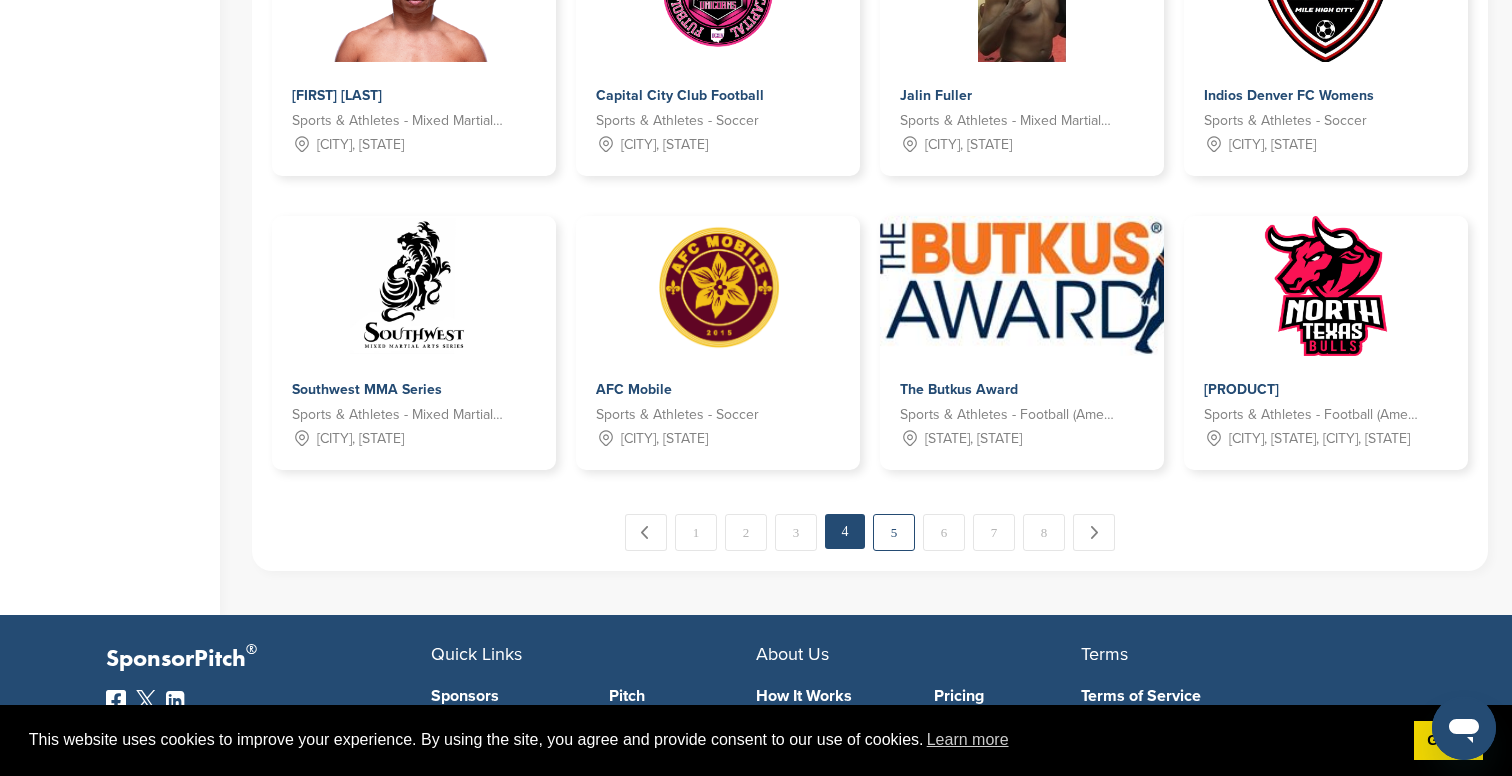 click on "5" at bounding box center [894, 532] 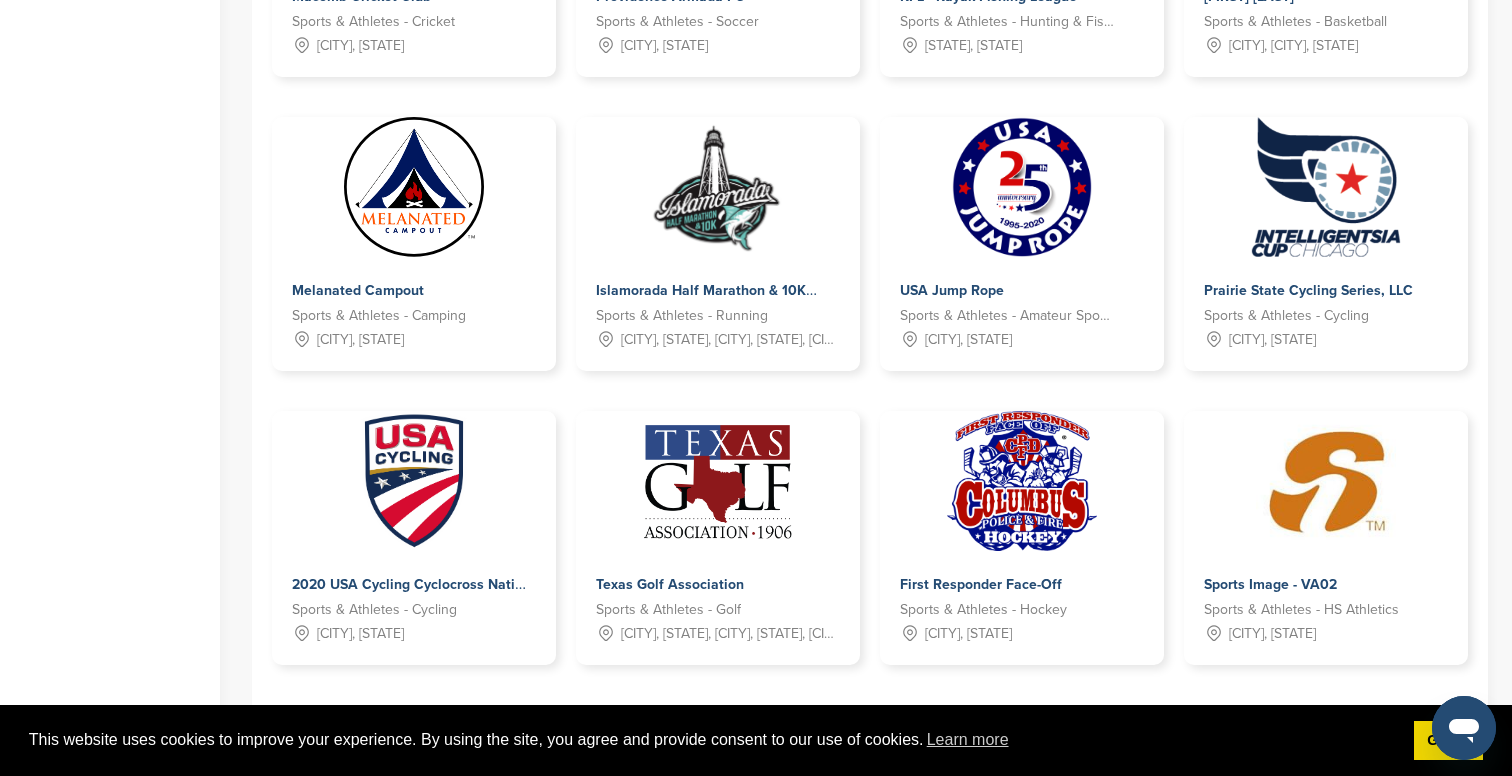 scroll, scrollTop: 1024, scrollLeft: 0, axis: vertical 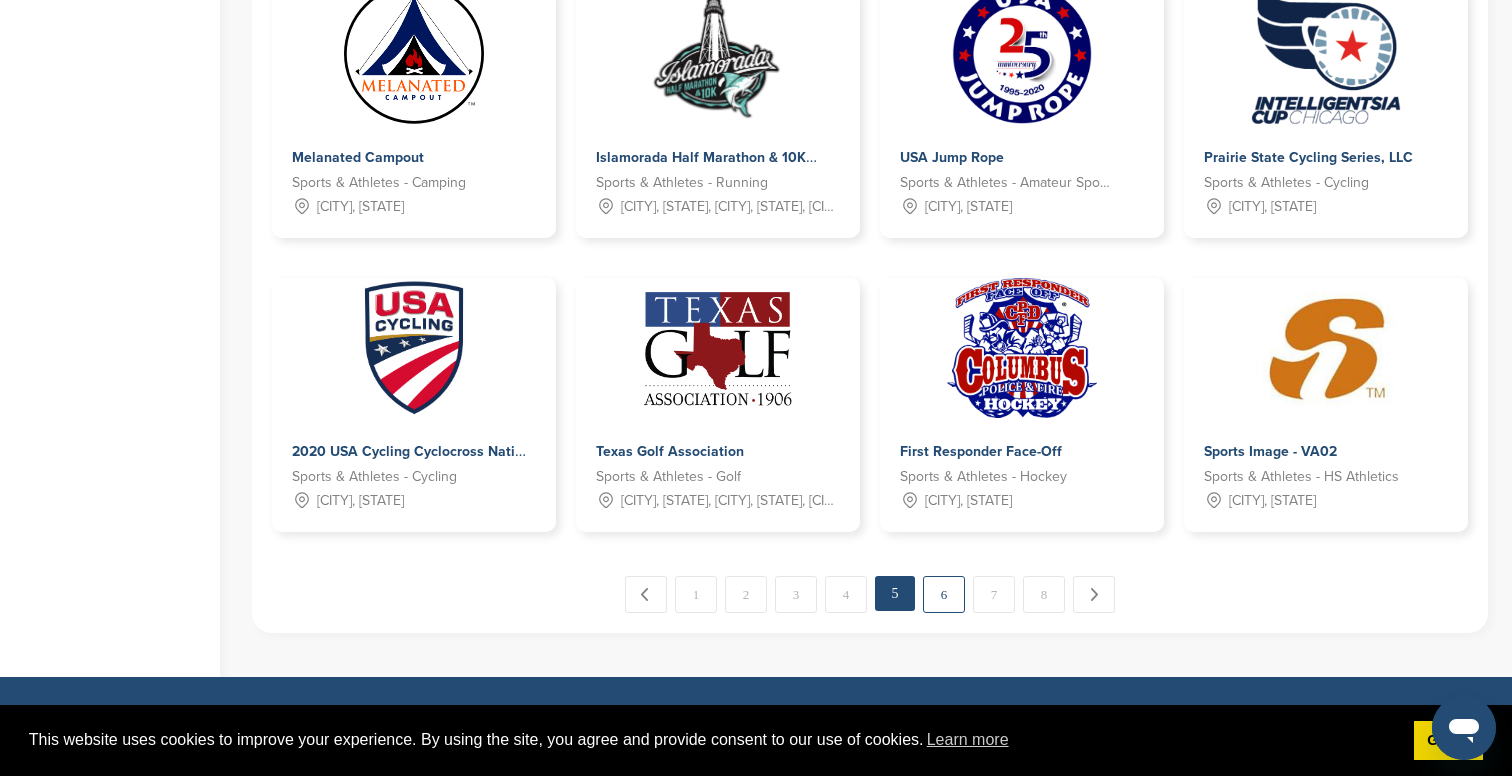 click on "6" at bounding box center [944, 594] 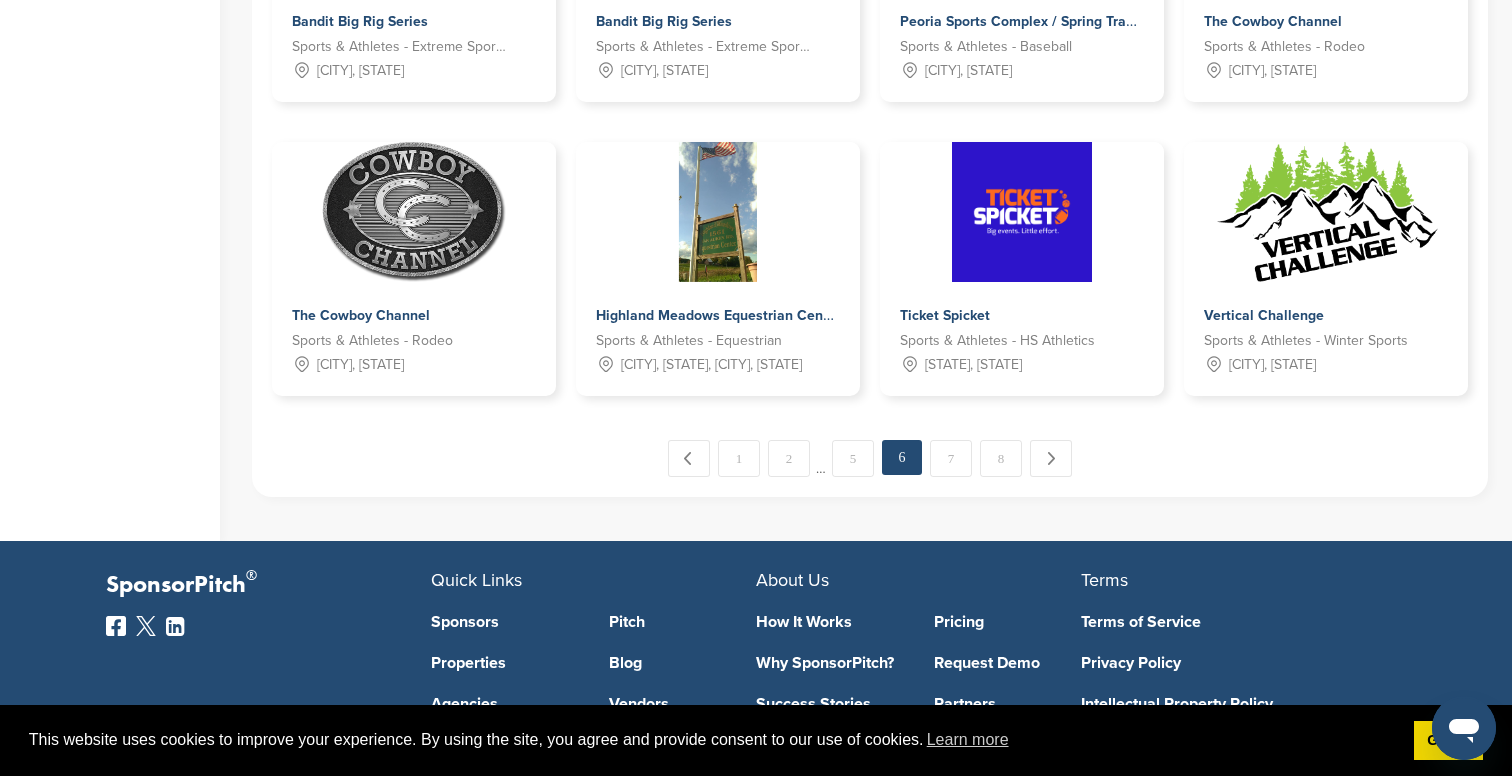 scroll, scrollTop: 1095, scrollLeft: 0, axis: vertical 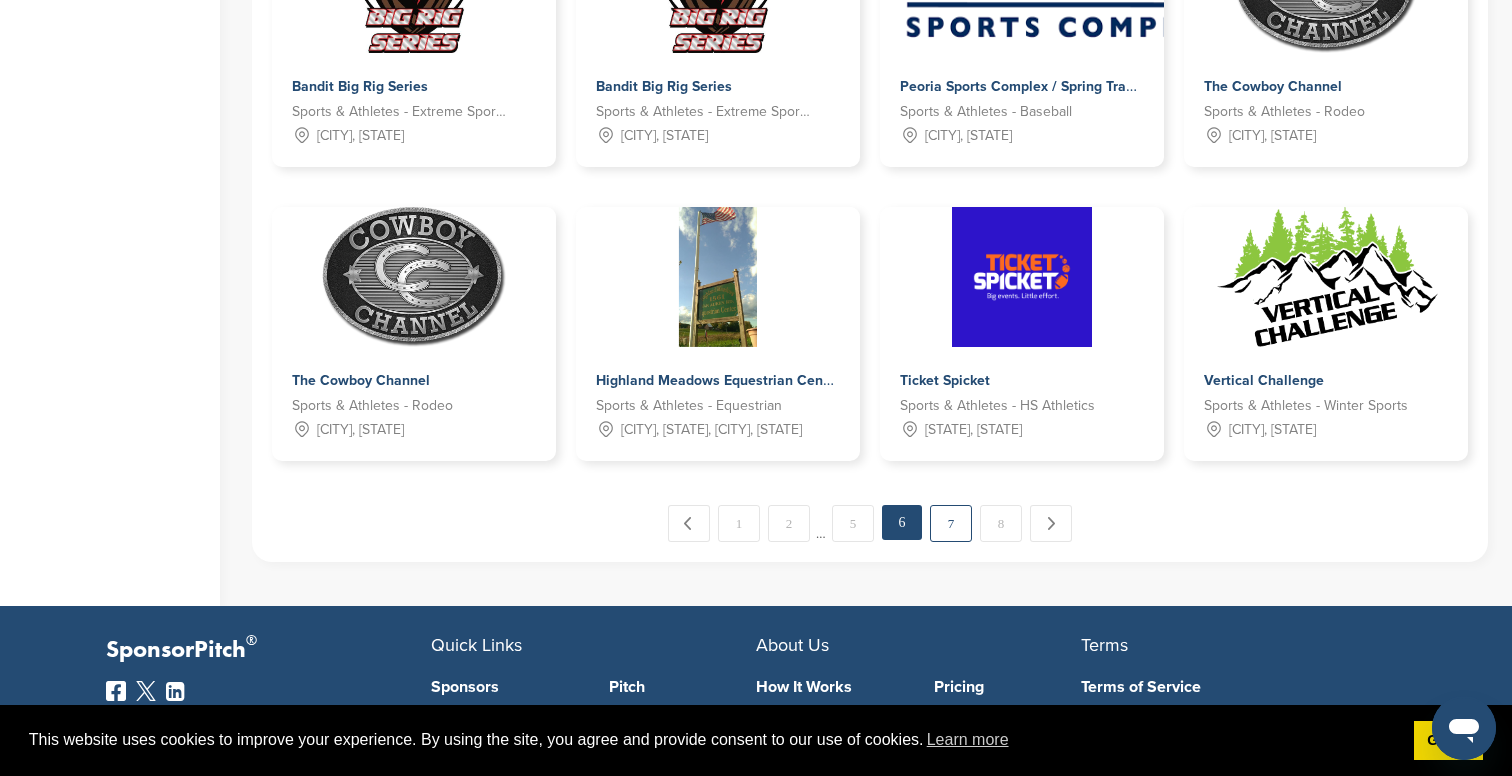 click on "7" at bounding box center (951, 523) 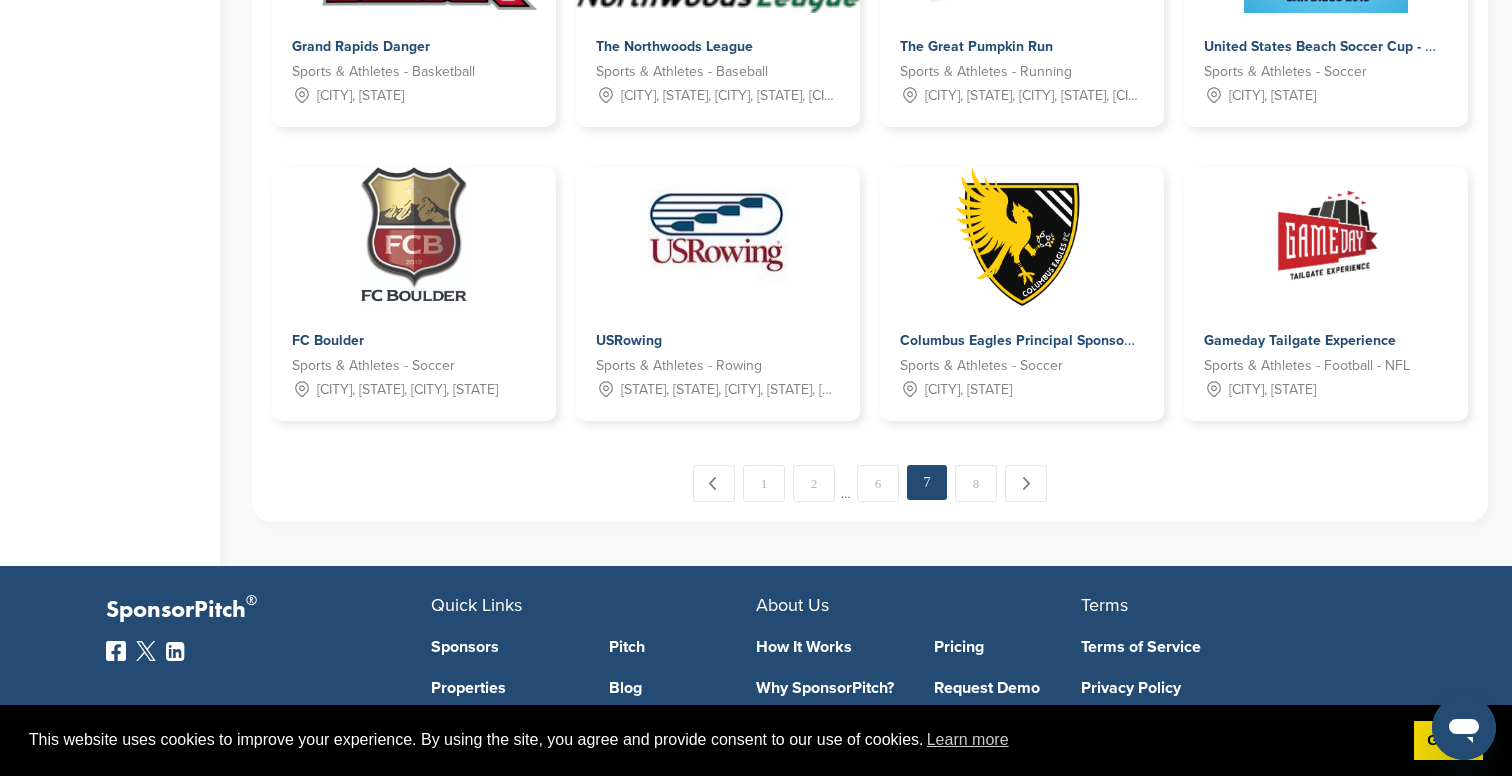 scroll, scrollTop: 1223, scrollLeft: 0, axis: vertical 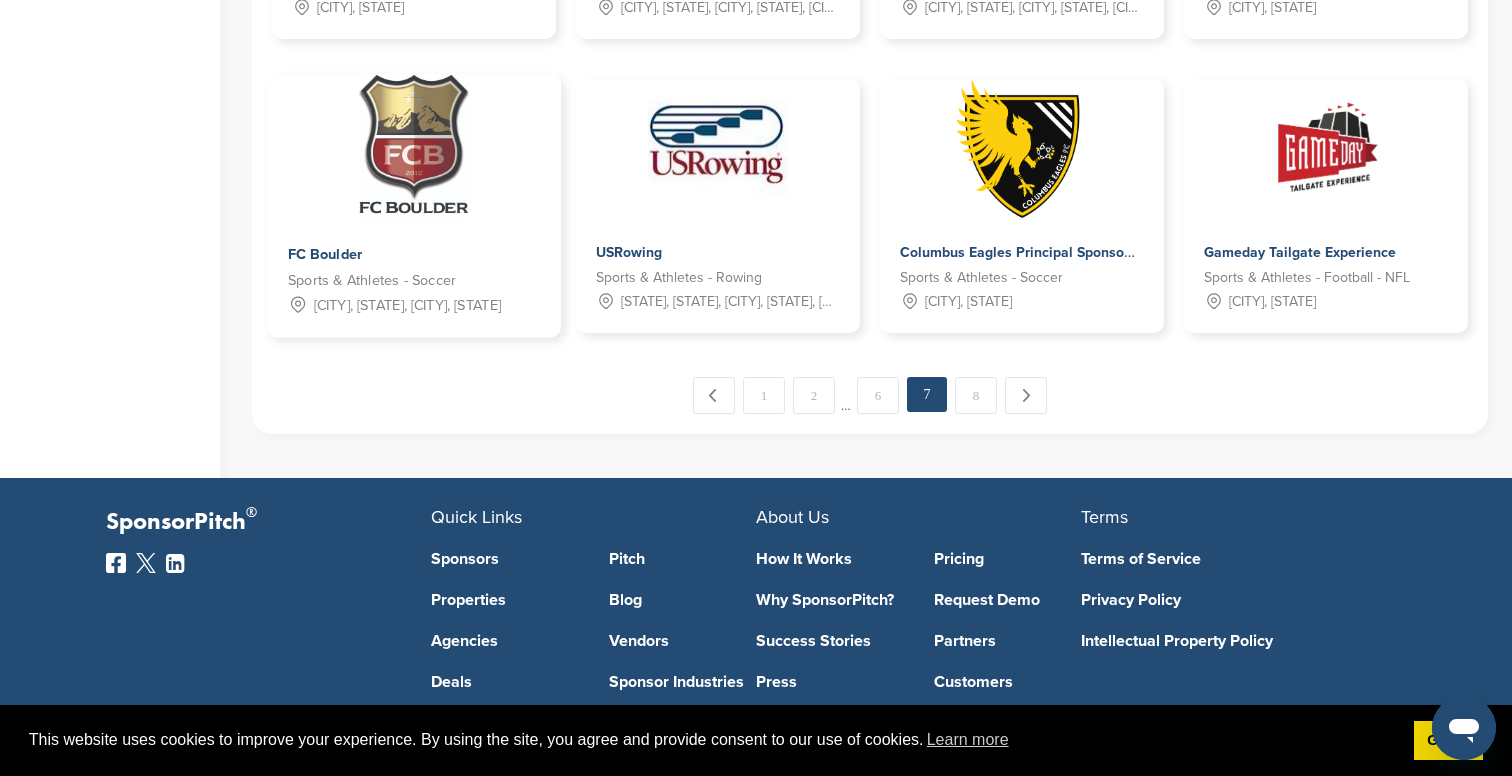click at bounding box center (414, 147) 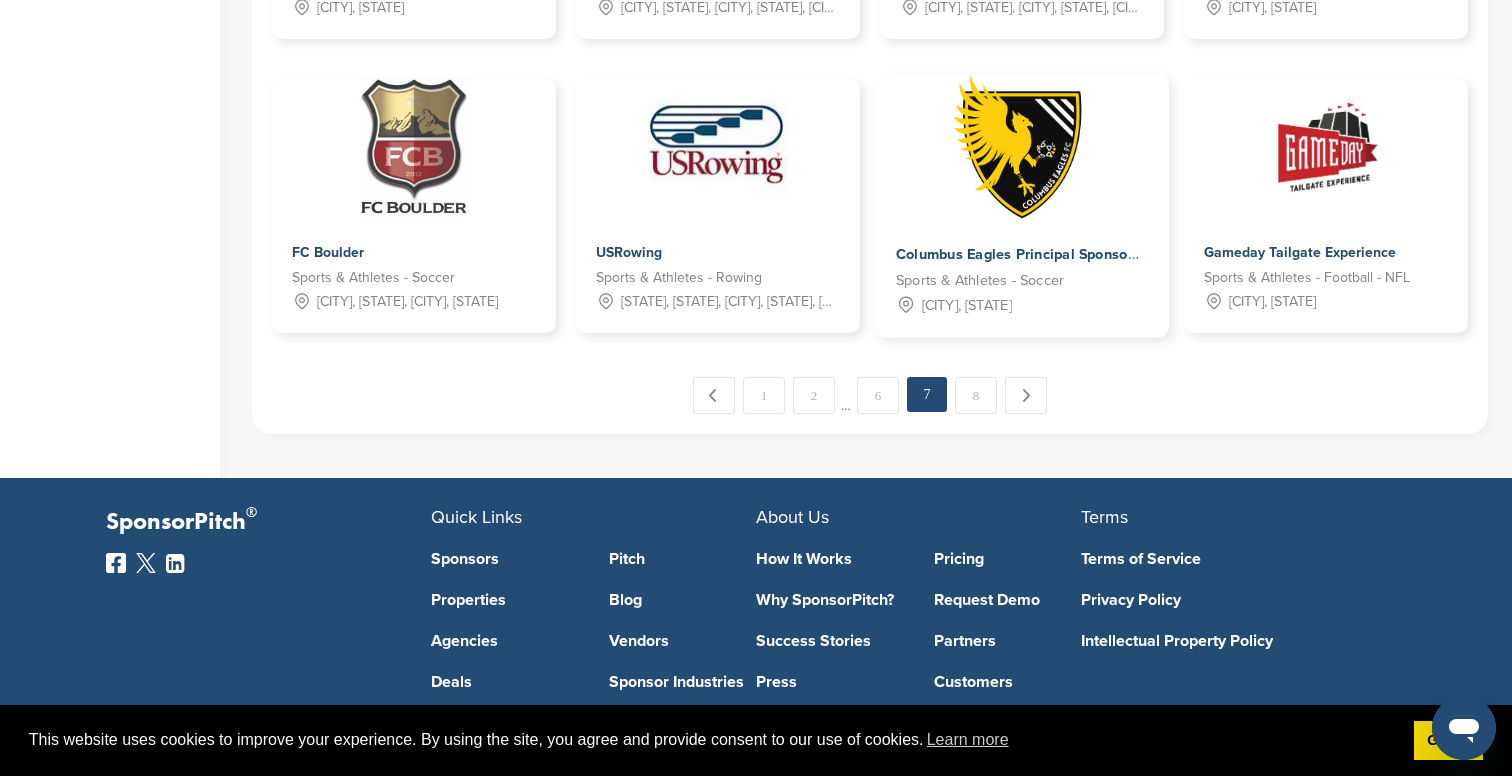 click on "Columbus Eagles Principal Sponsorship" at bounding box center [1028, 255] 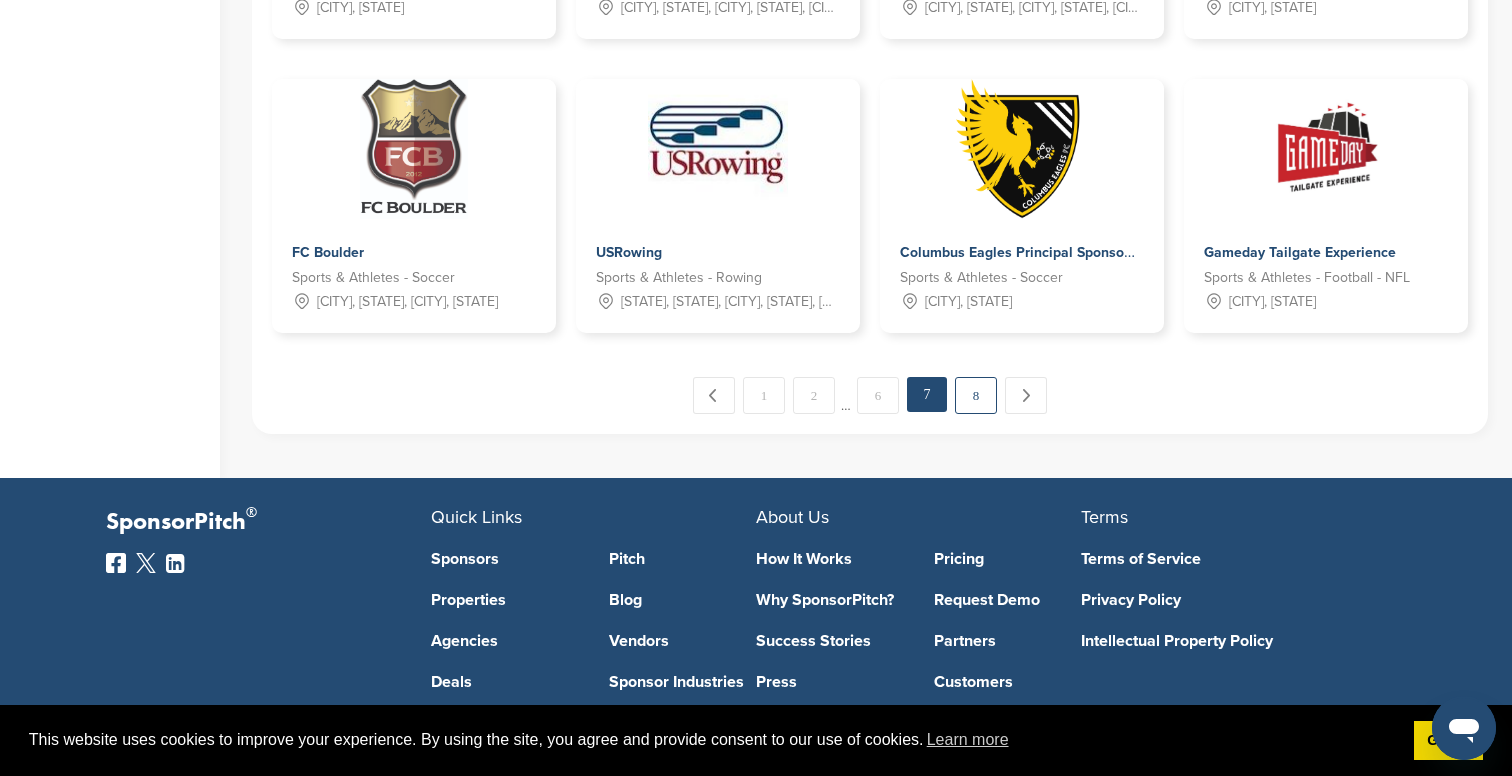 click on "8" at bounding box center [976, 395] 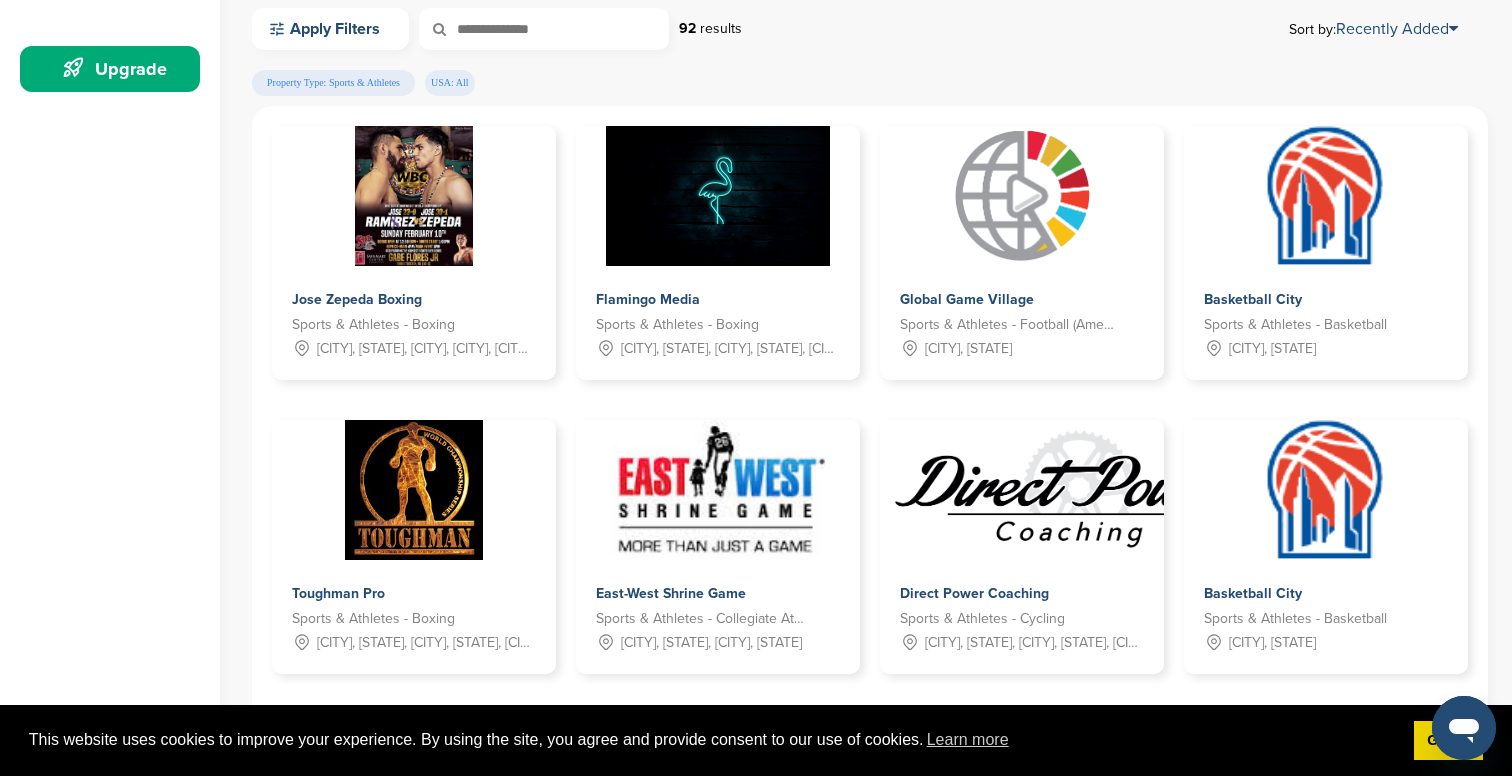 scroll, scrollTop: 677, scrollLeft: 0, axis: vertical 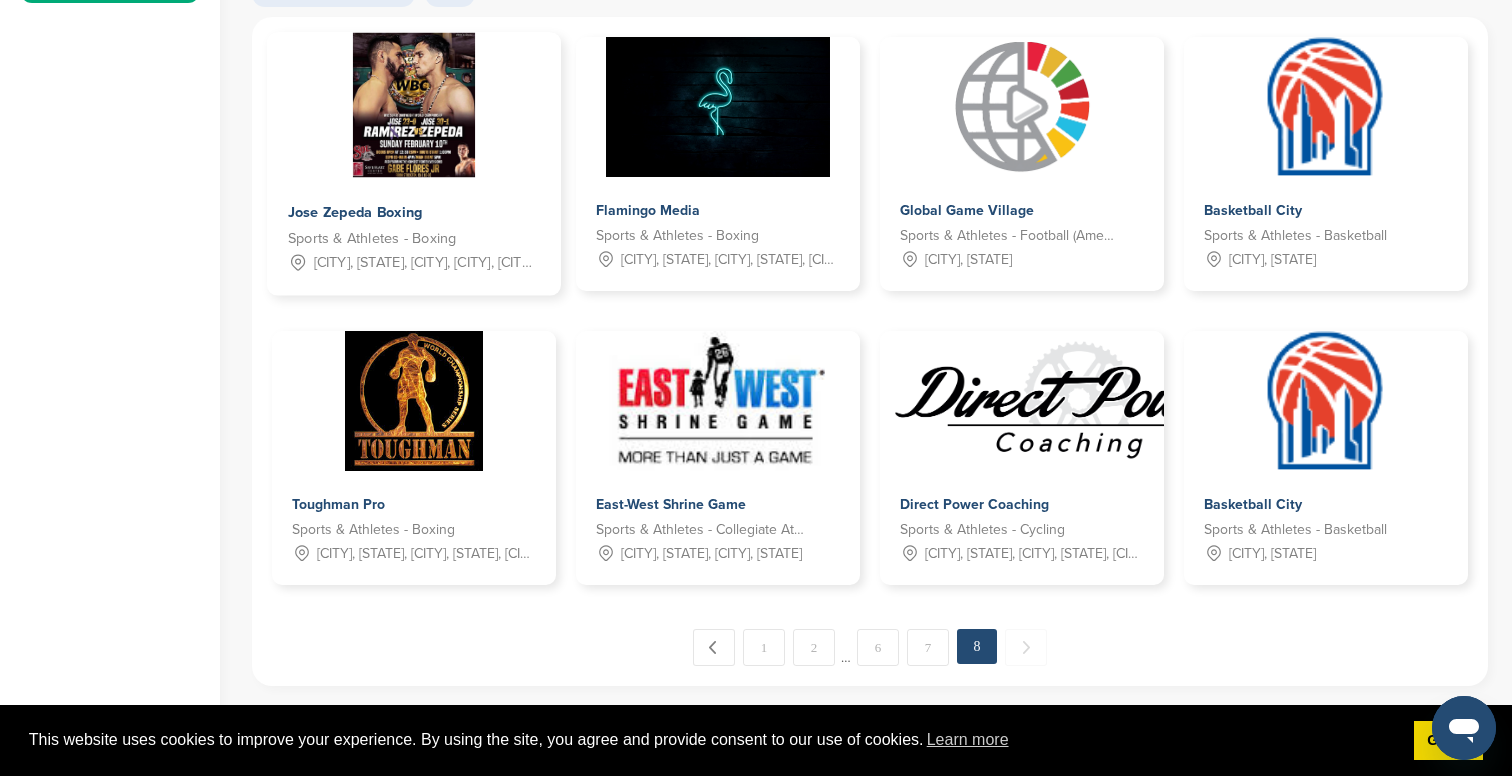 click on "Los Angeles, CA, Mexicali, San Diego, CA, Irvine, CA, Las Vegas, NV, Mexico City, Newport Beach, CA, City of Industry, CA" at bounding box center (427, 263) 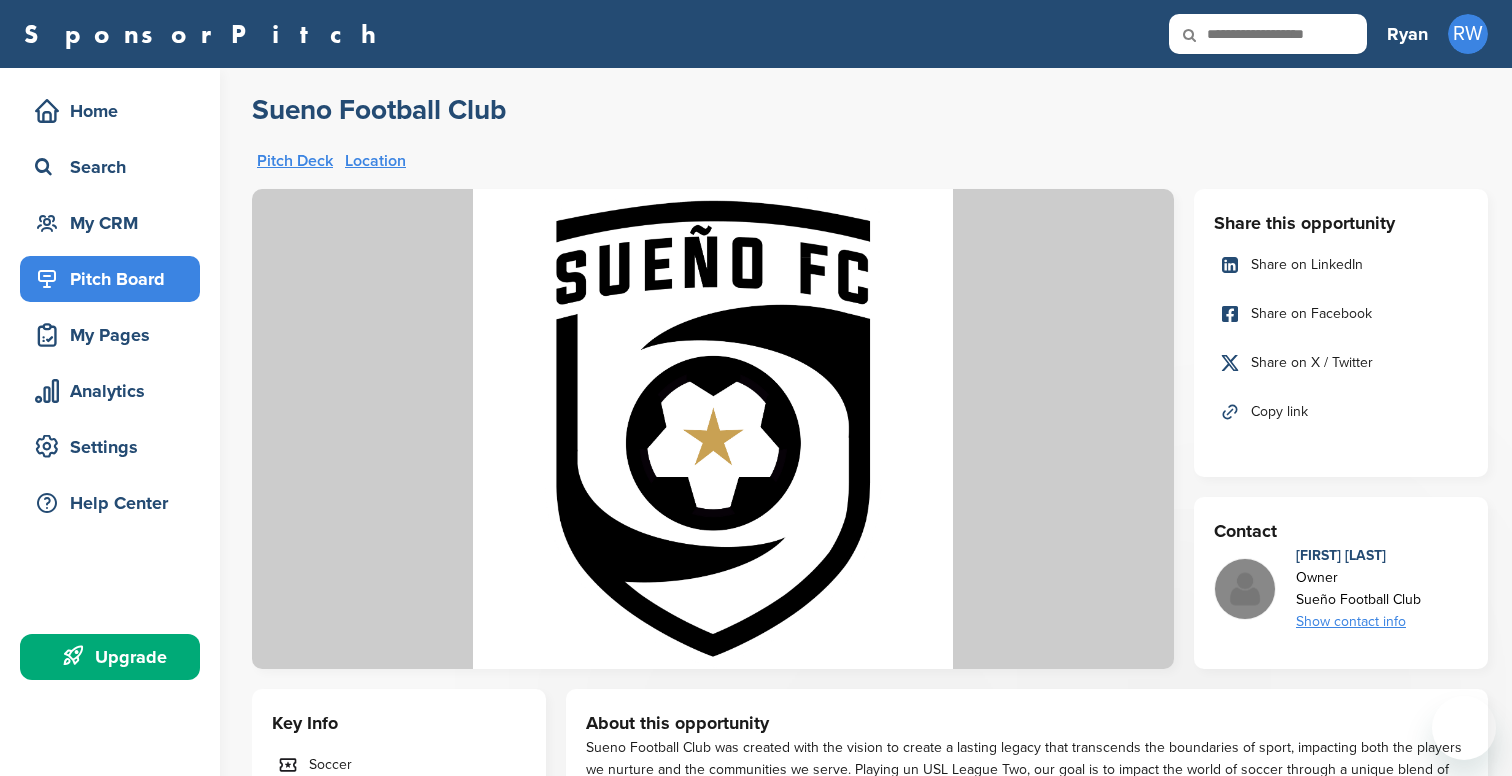 scroll, scrollTop: 0, scrollLeft: 0, axis: both 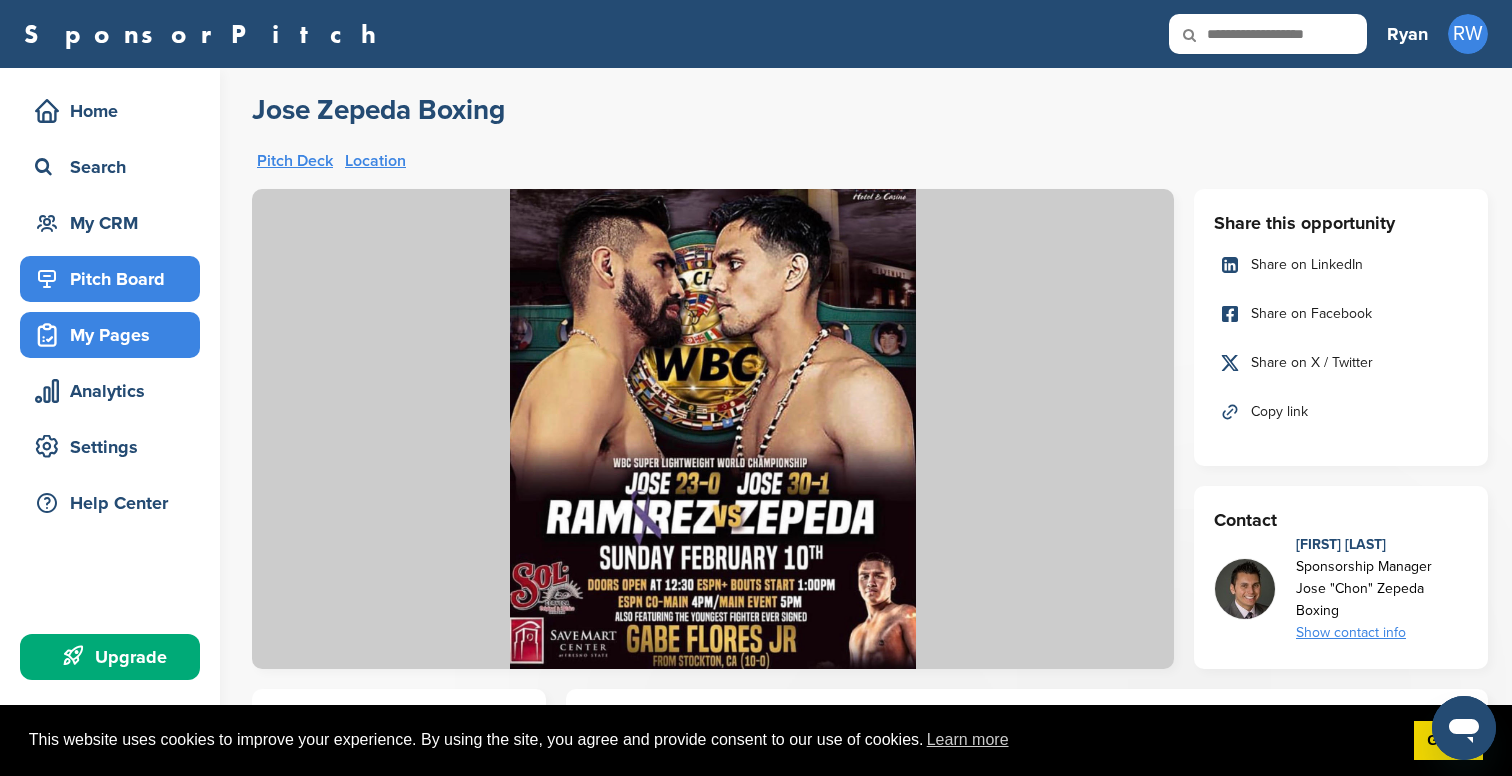 click on "My Pages" at bounding box center [115, 335] 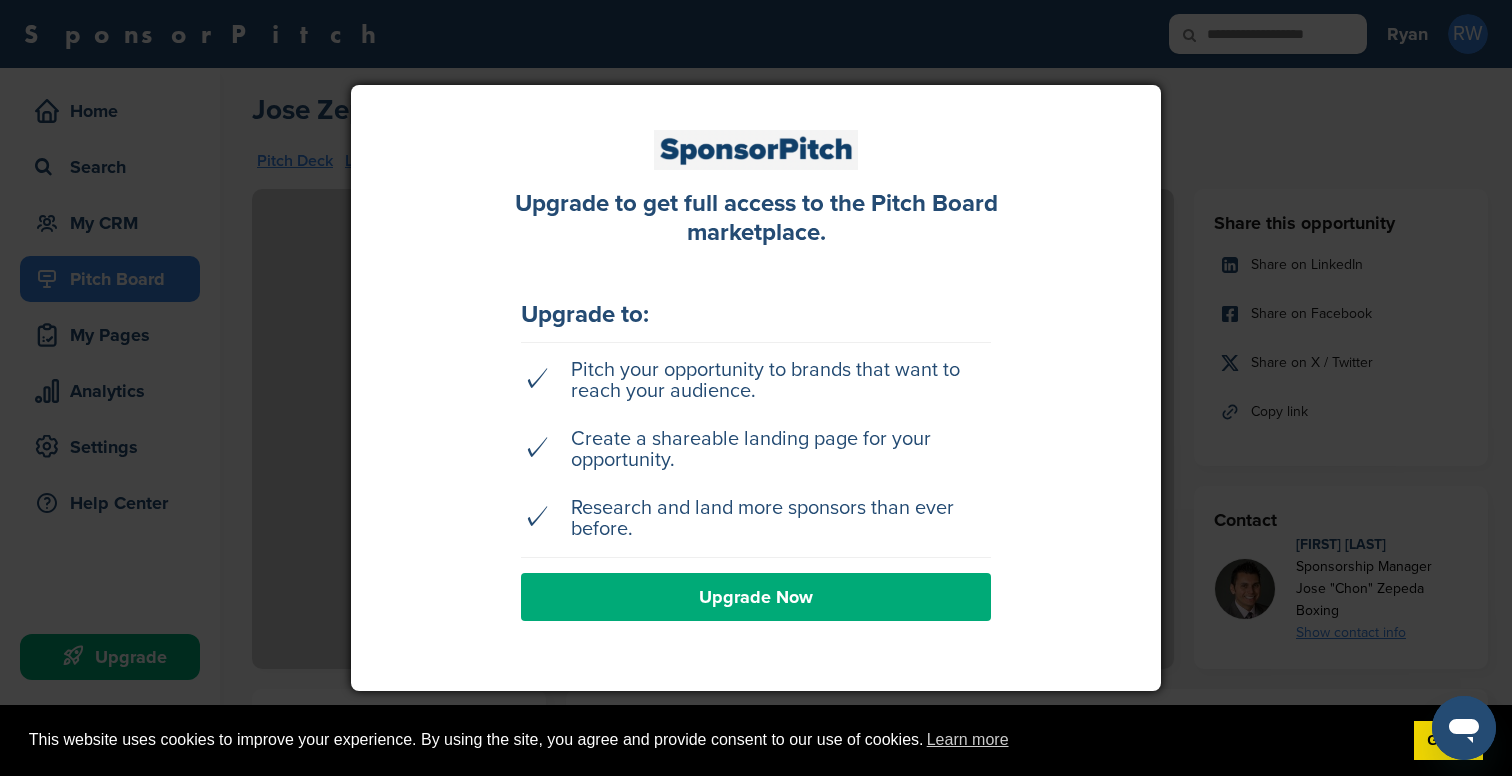 click at bounding box center (756, 388) 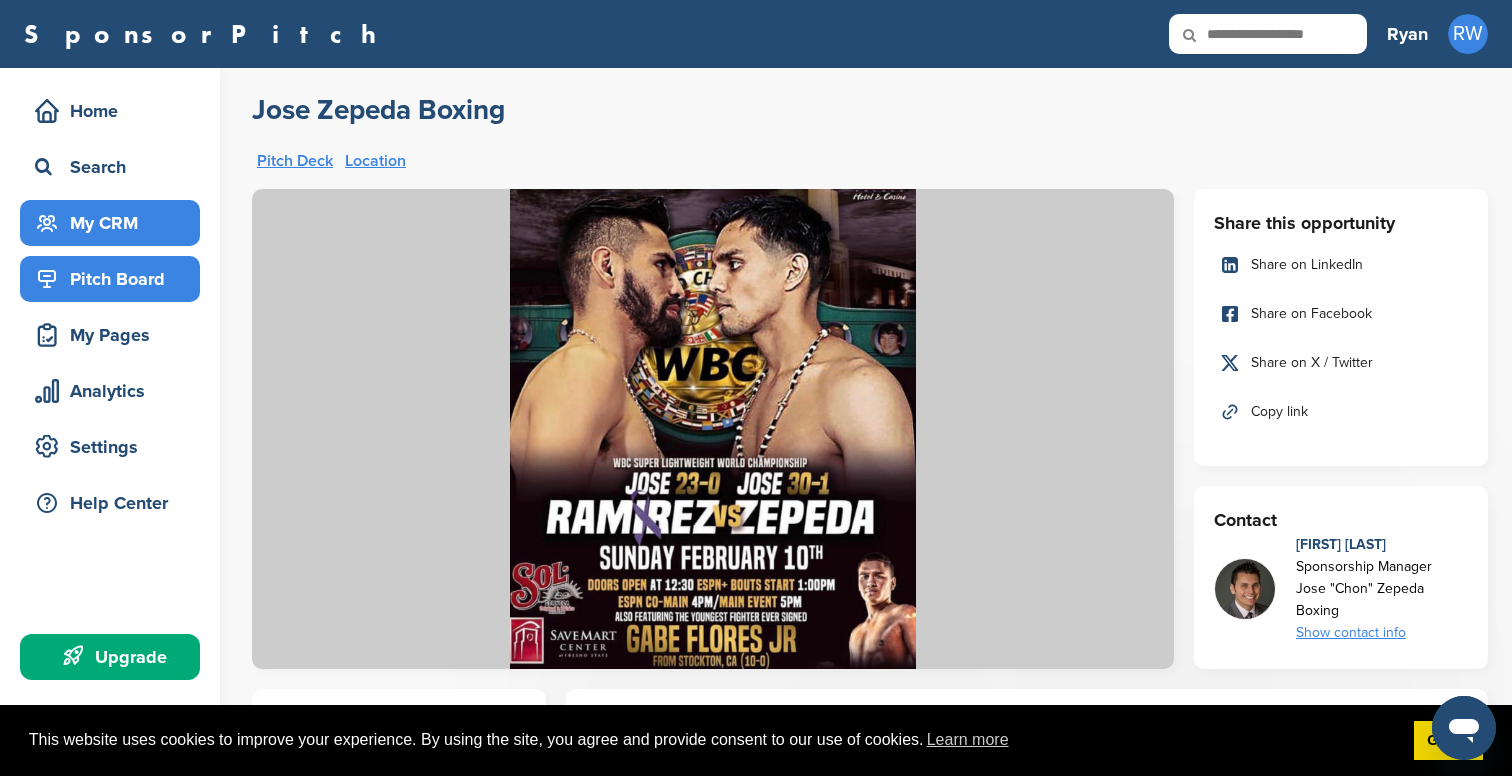click on "My CRM" at bounding box center (115, 223) 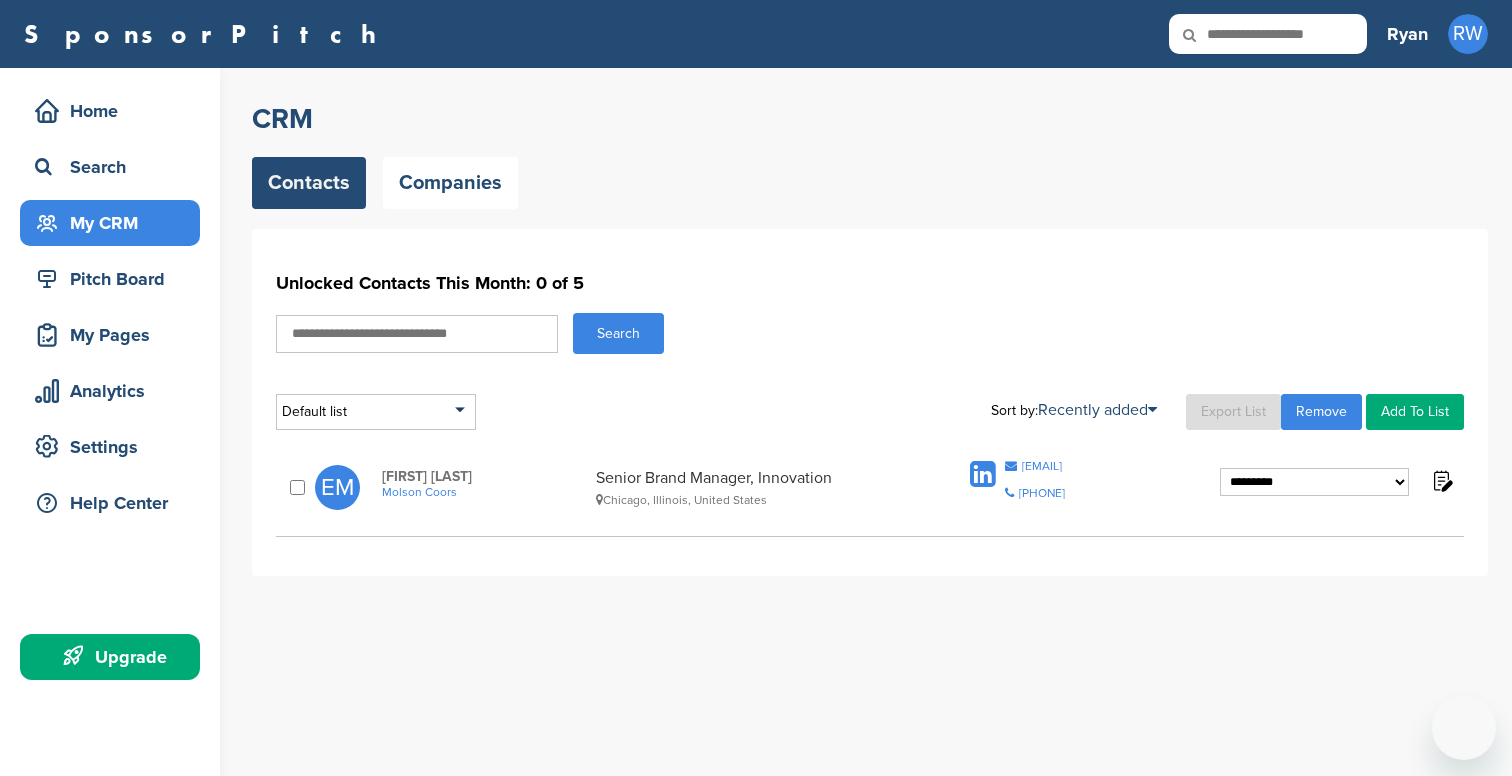 scroll, scrollTop: 0, scrollLeft: 0, axis: both 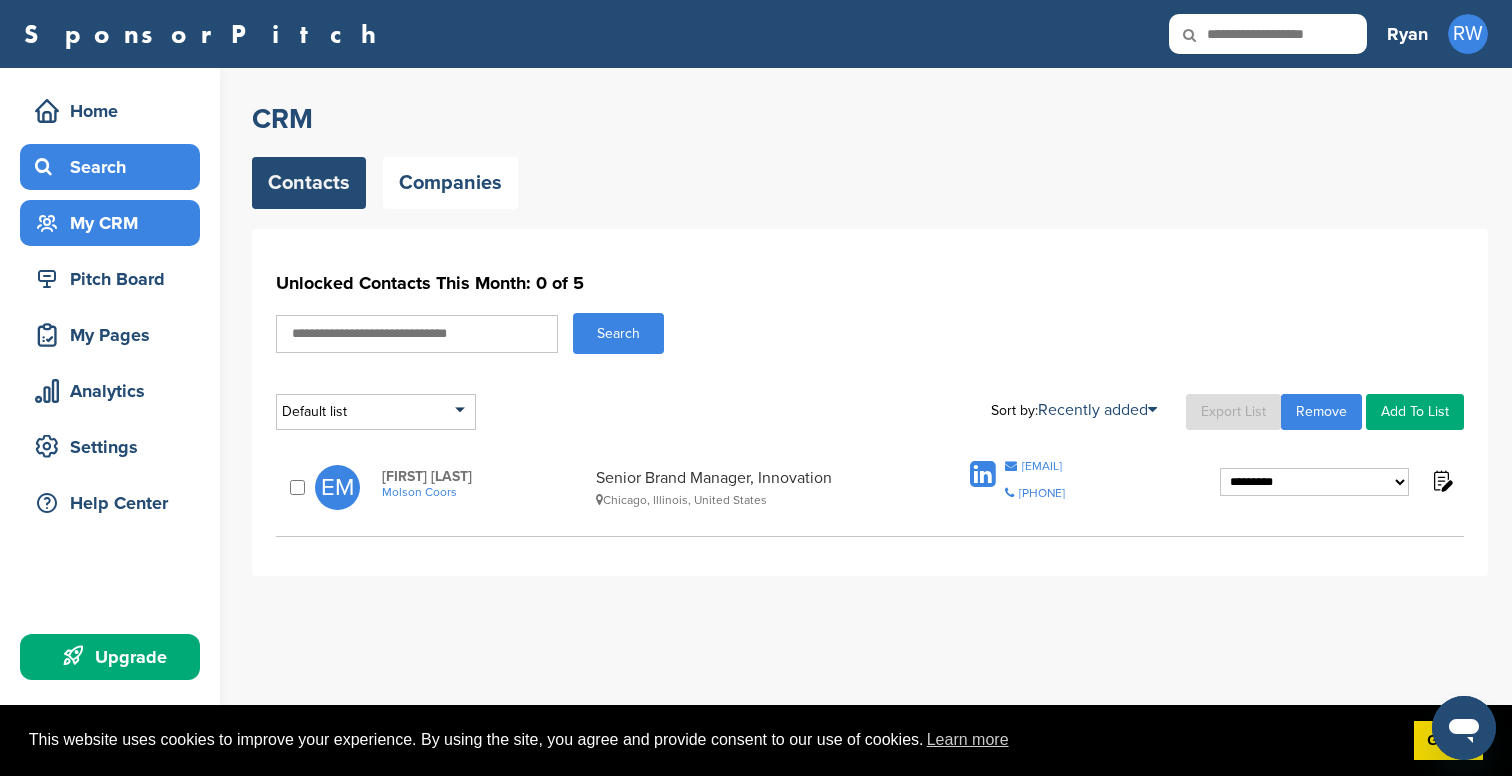 click on "Search" at bounding box center (115, 167) 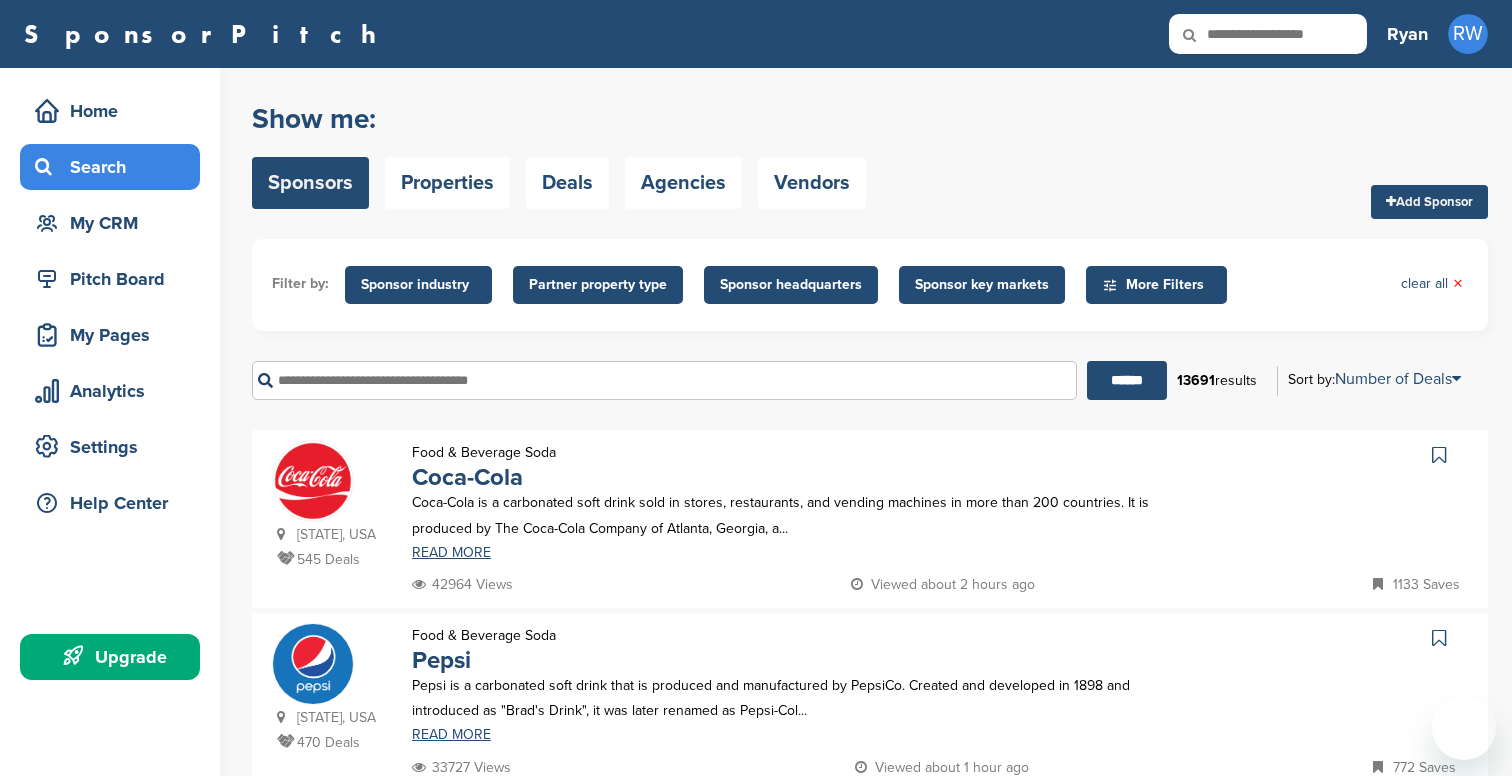 scroll, scrollTop: 0, scrollLeft: 0, axis: both 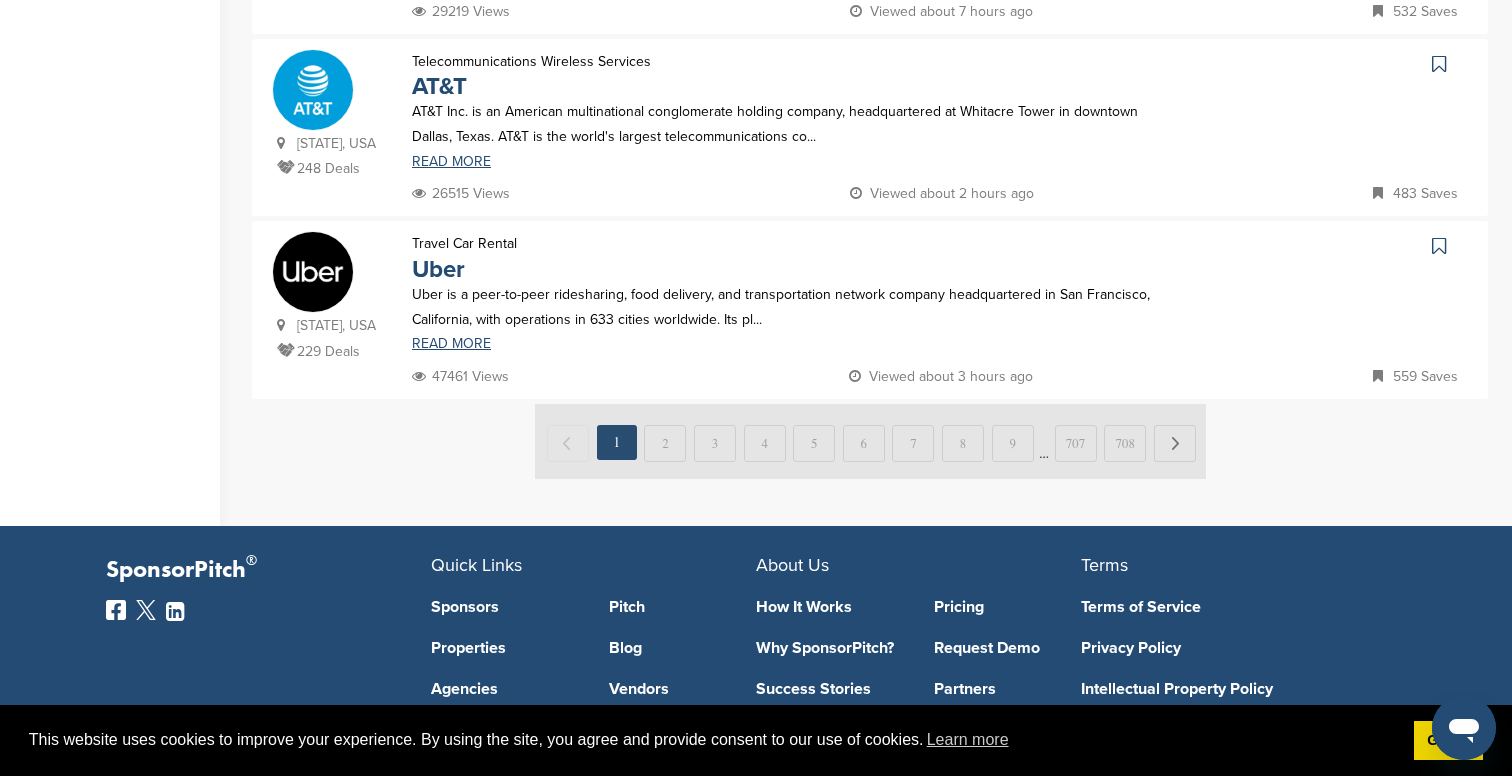 click at bounding box center [870, 441] 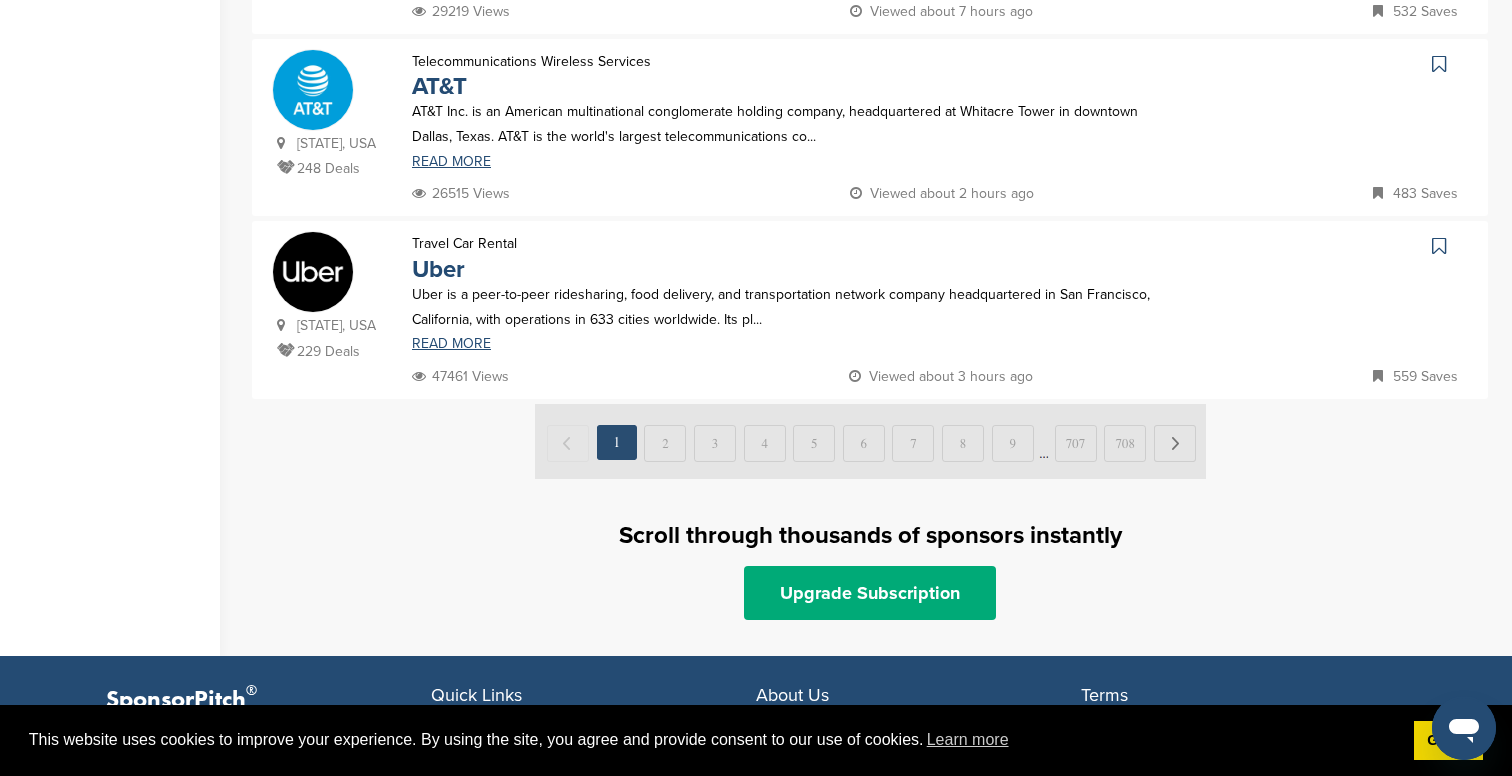 click at bounding box center (870, 441) 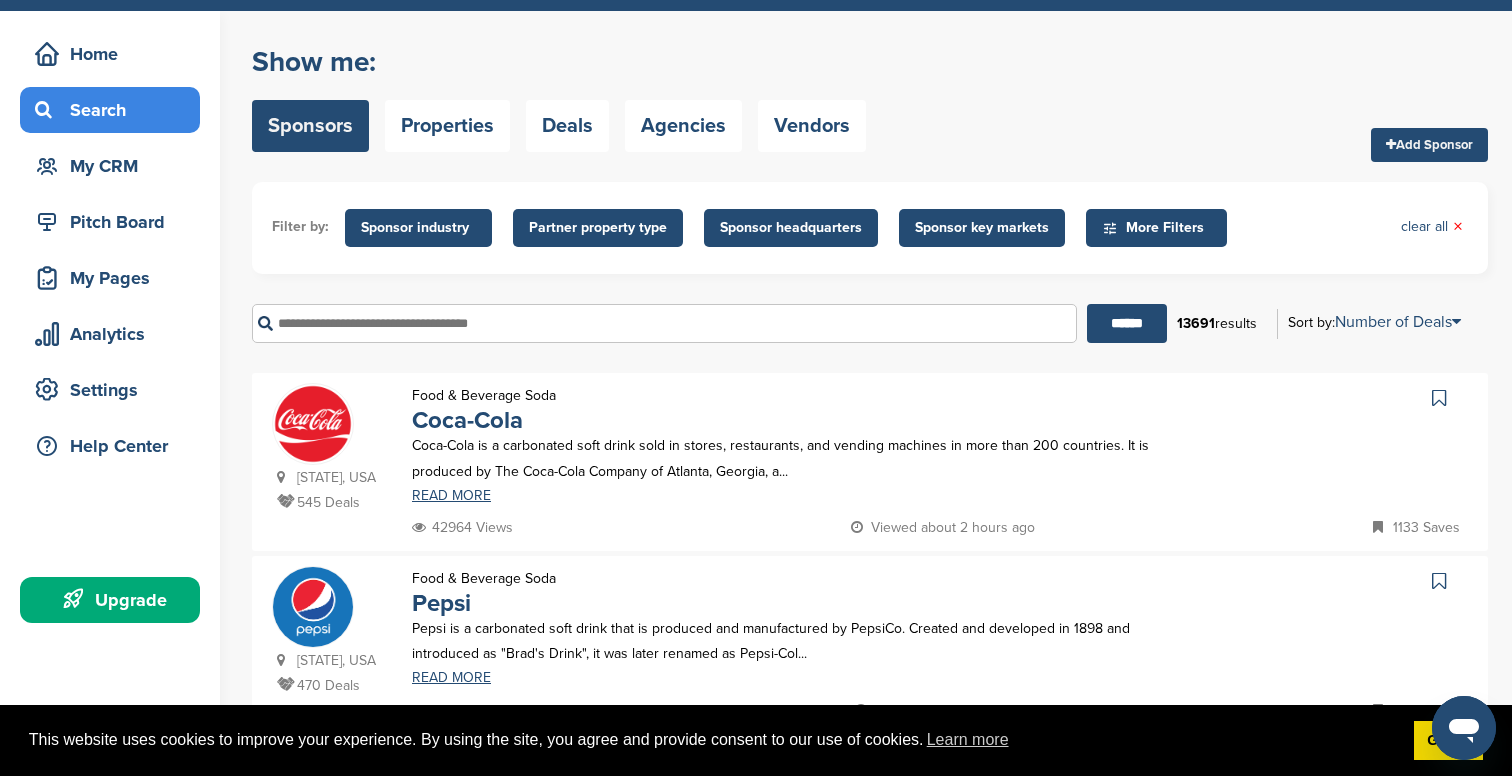 scroll, scrollTop: 29, scrollLeft: 0, axis: vertical 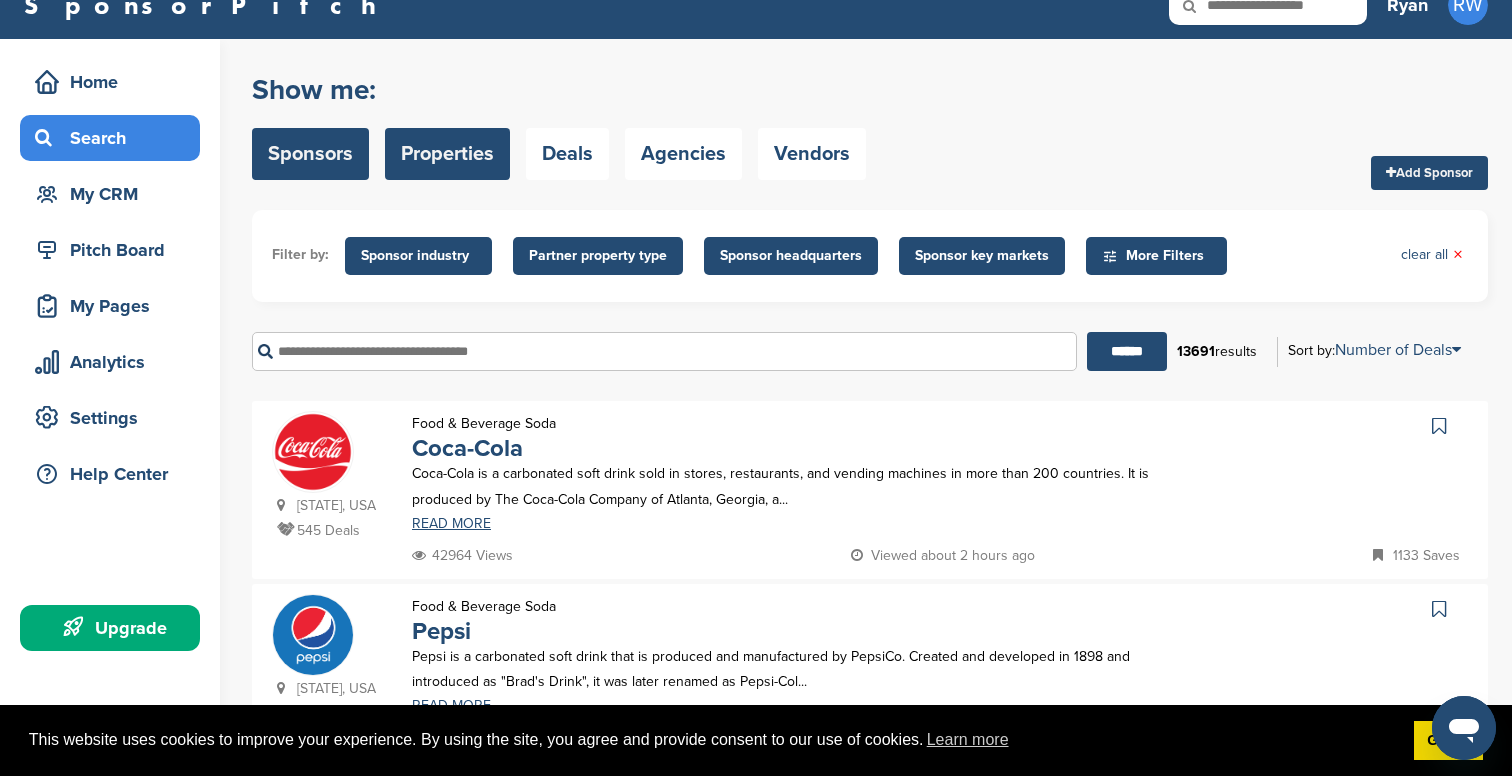 click on "Properties" at bounding box center (447, 154) 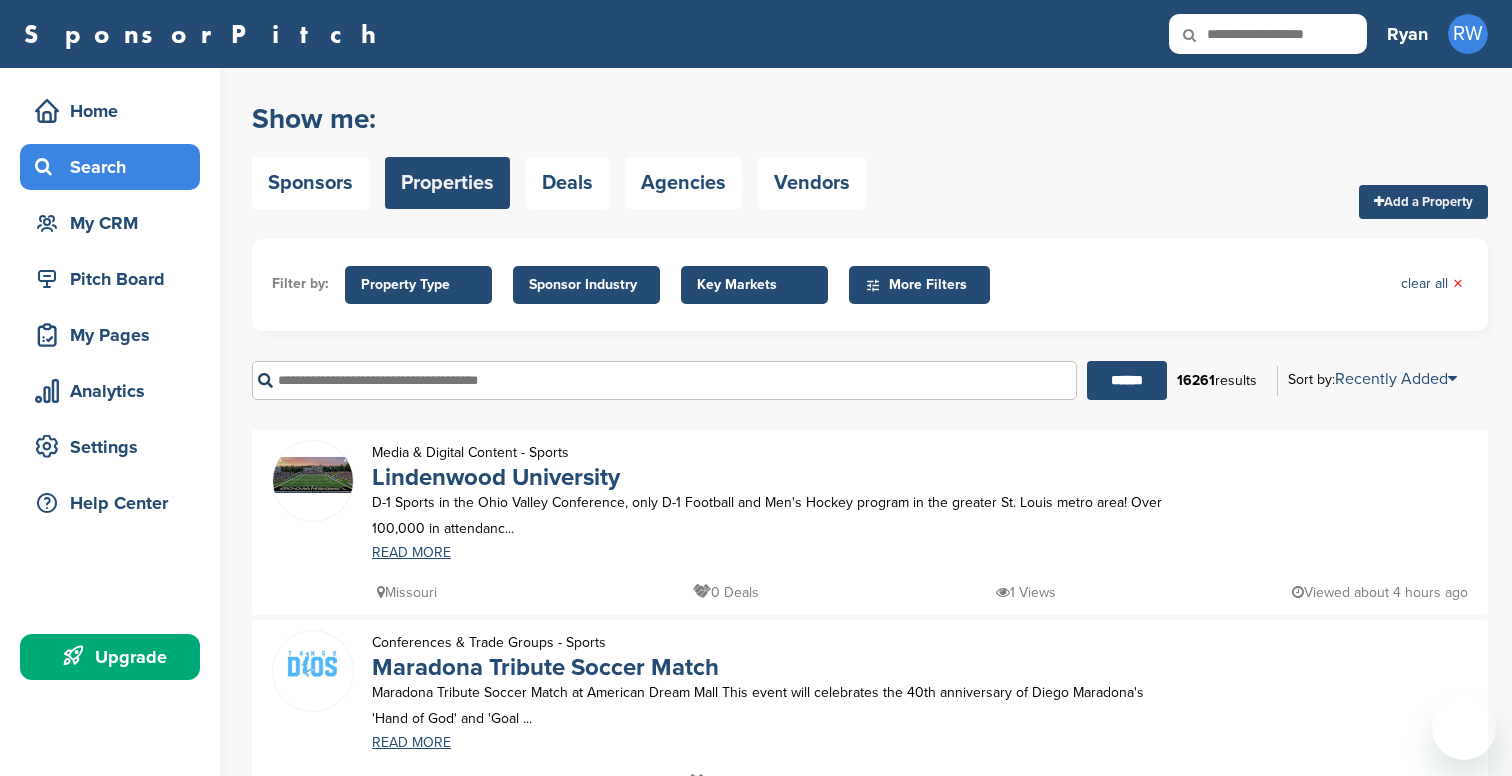scroll, scrollTop: 0, scrollLeft: 0, axis: both 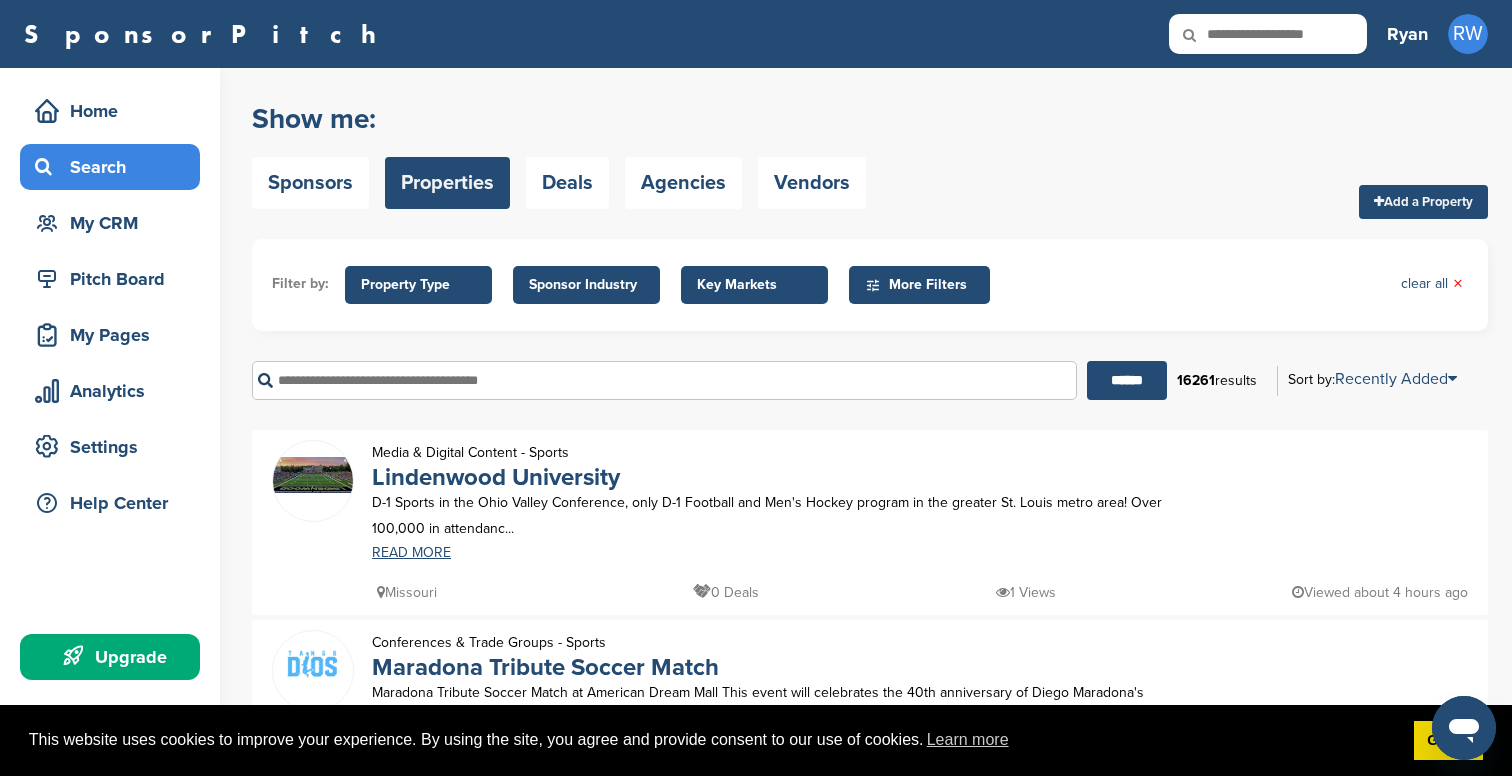 click on "Show me:
Sponsors
Properties
Deals
Agencies
Vendors" at bounding box center [559, 155] 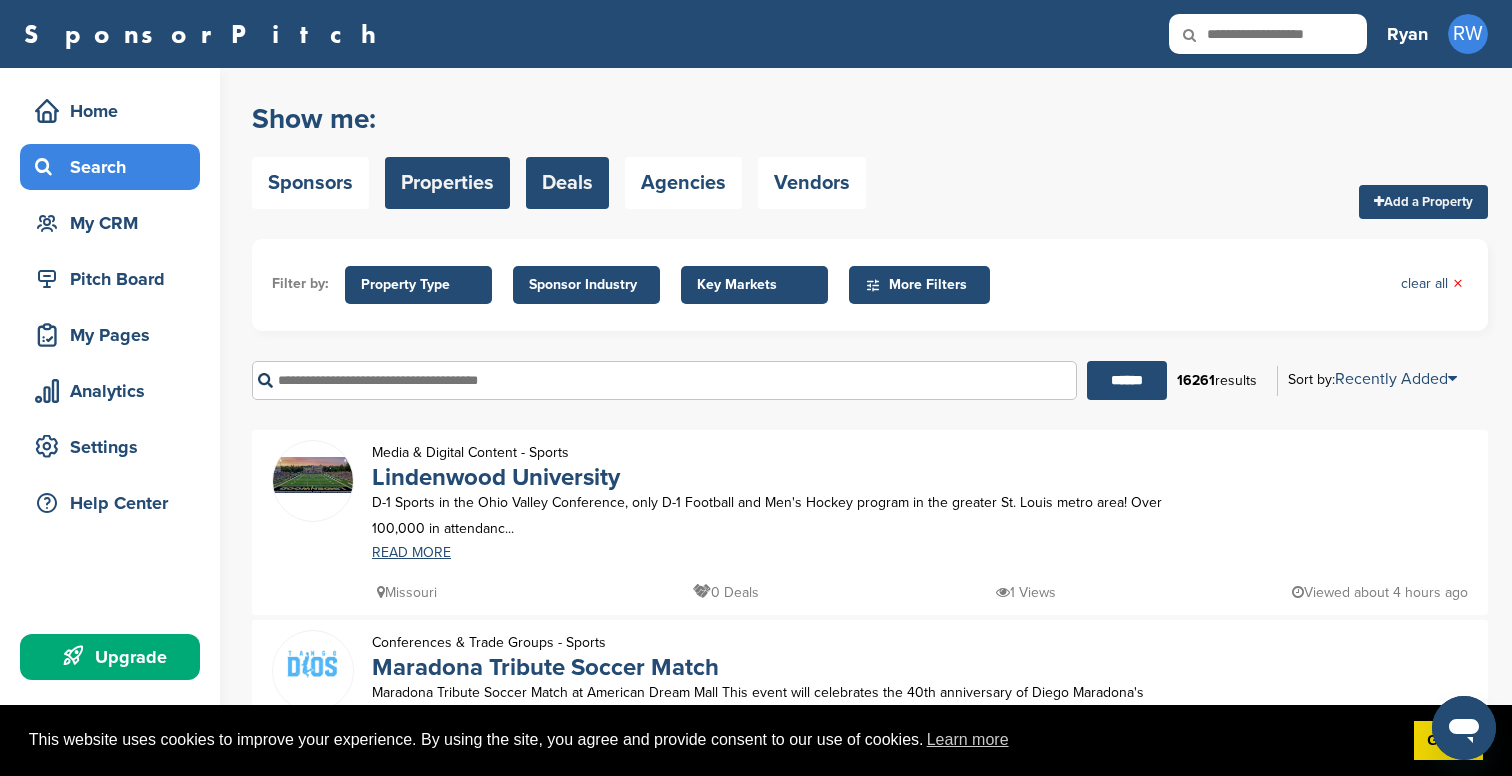 click on "Deals" at bounding box center (567, 183) 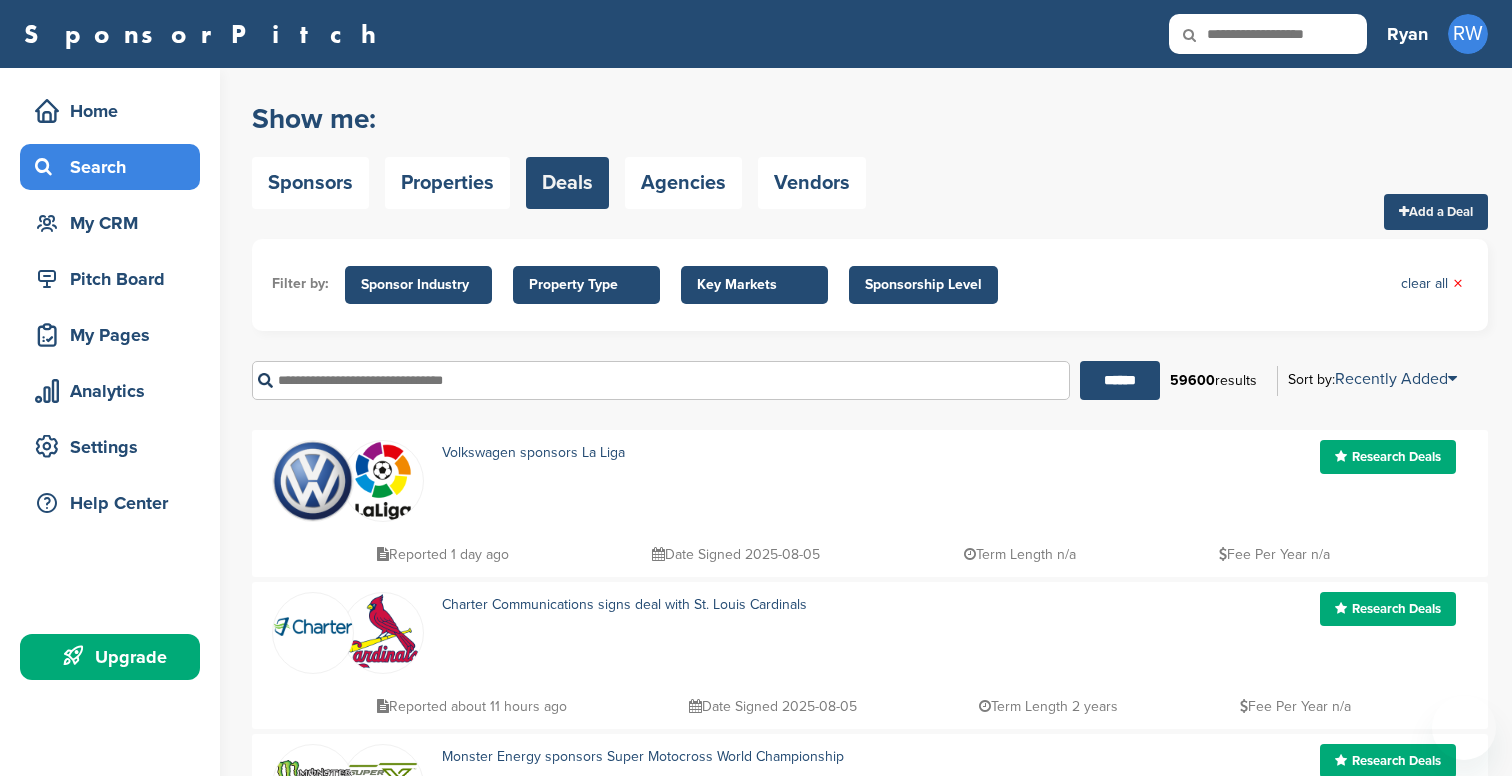scroll, scrollTop: 62, scrollLeft: 0, axis: vertical 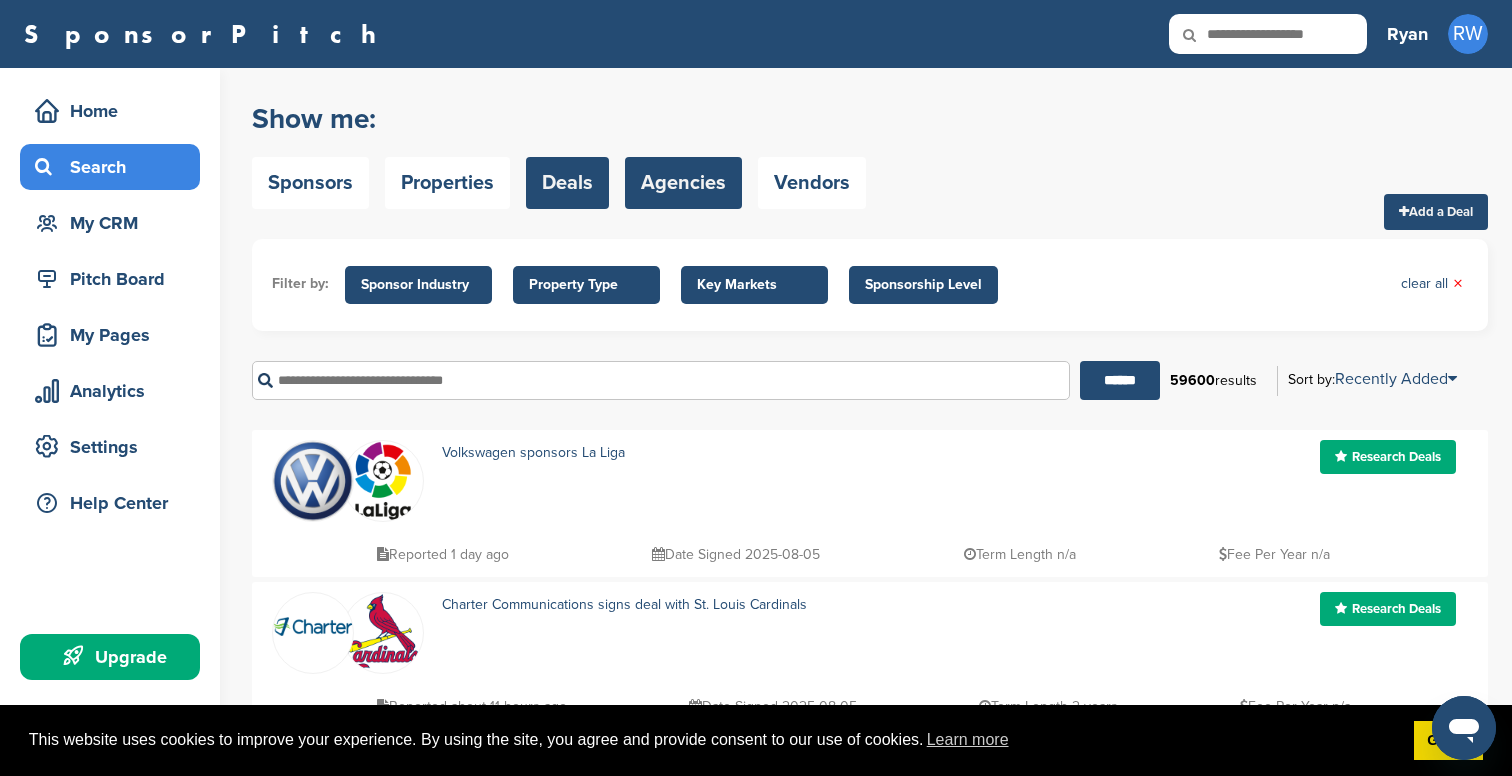 click on "Agencies" at bounding box center [683, 183] 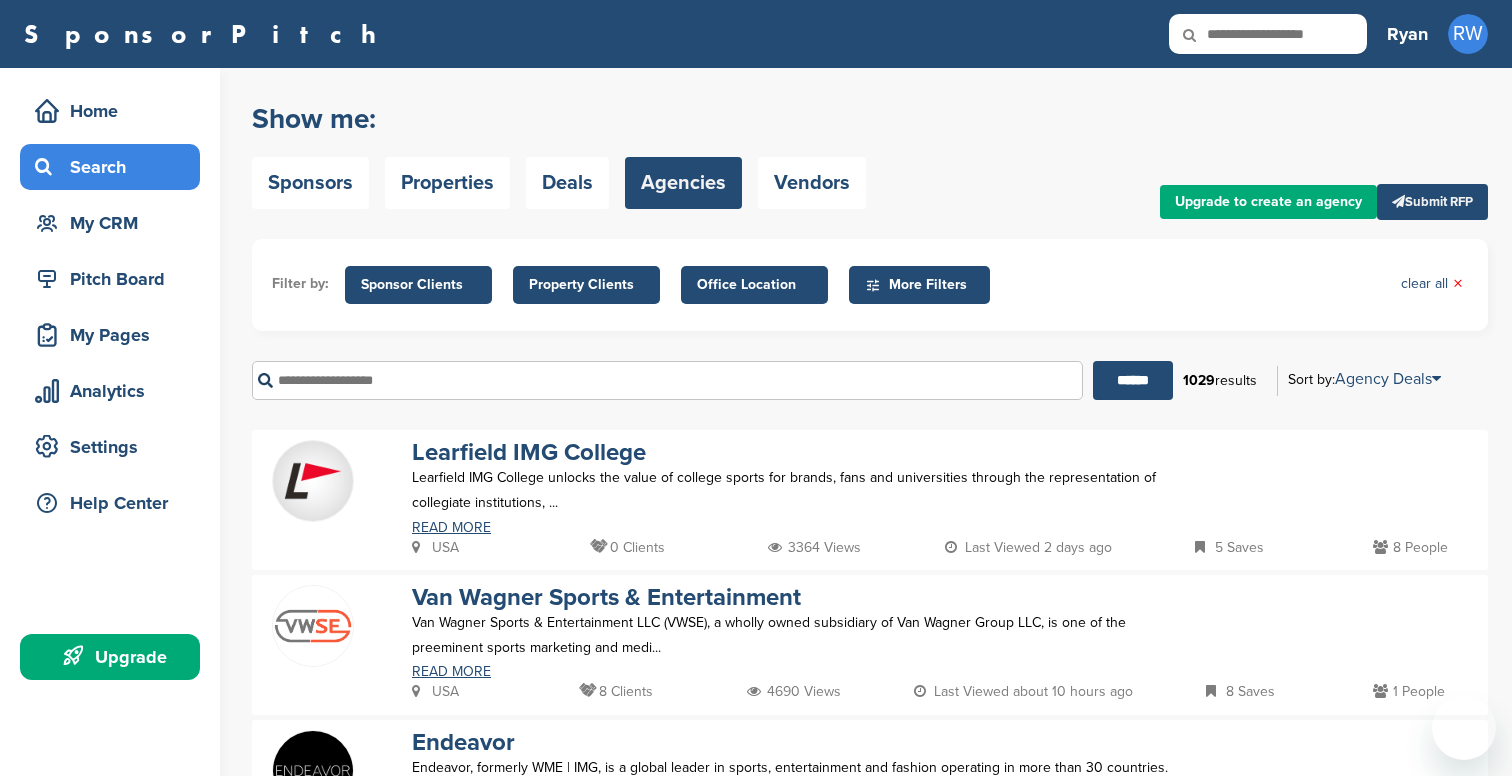 scroll, scrollTop: 0, scrollLeft: 0, axis: both 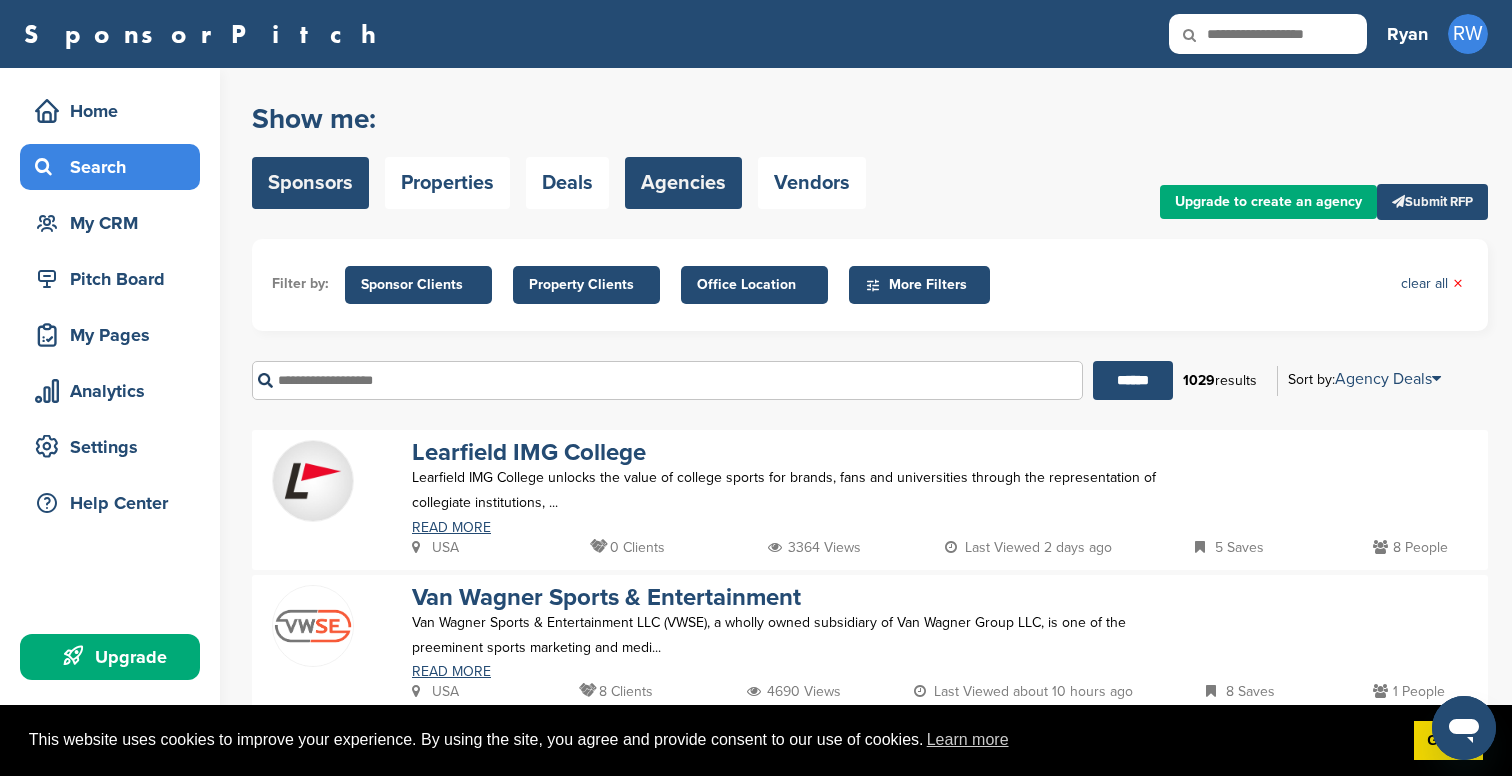 click on "Sponsors" at bounding box center (310, 183) 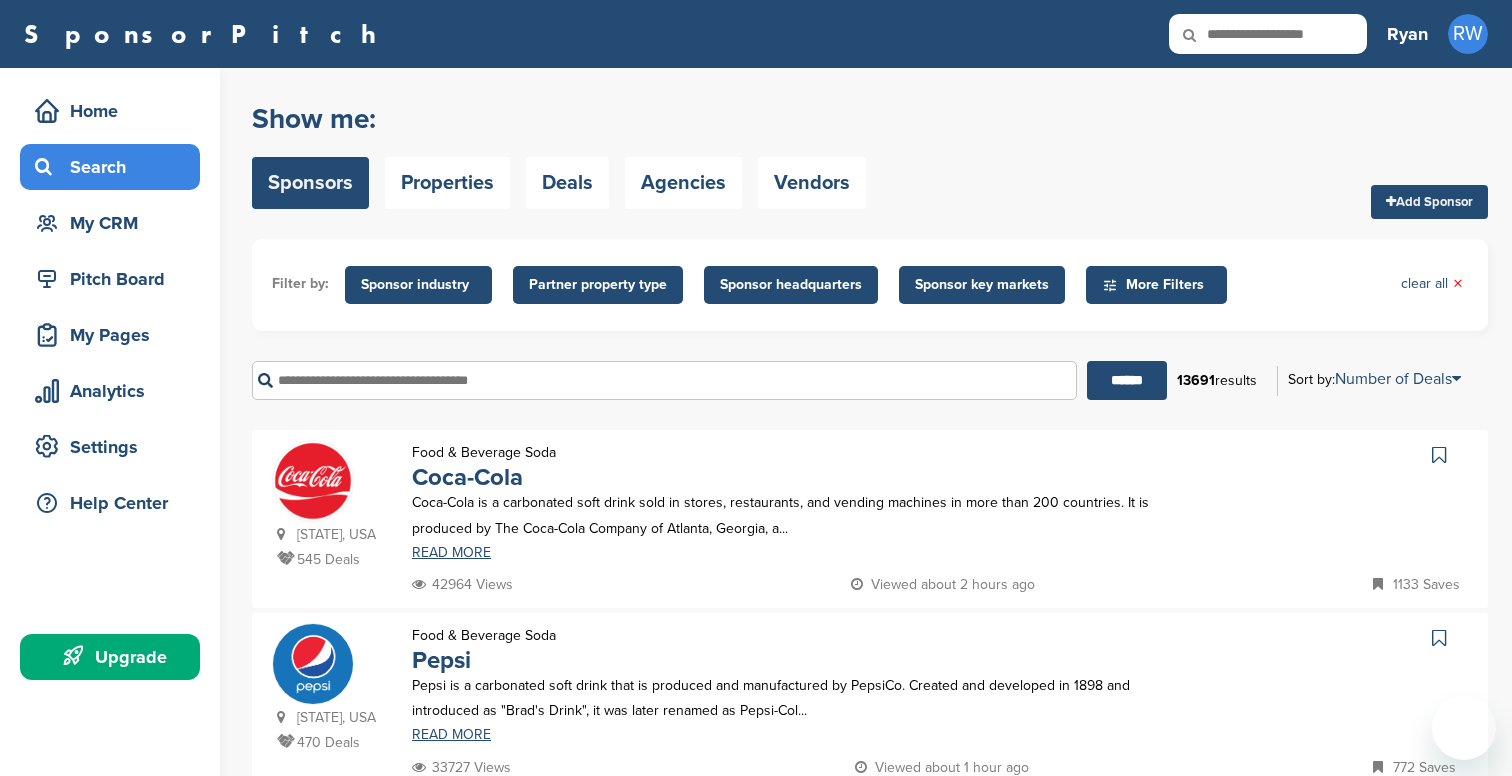 scroll, scrollTop: 0, scrollLeft: 0, axis: both 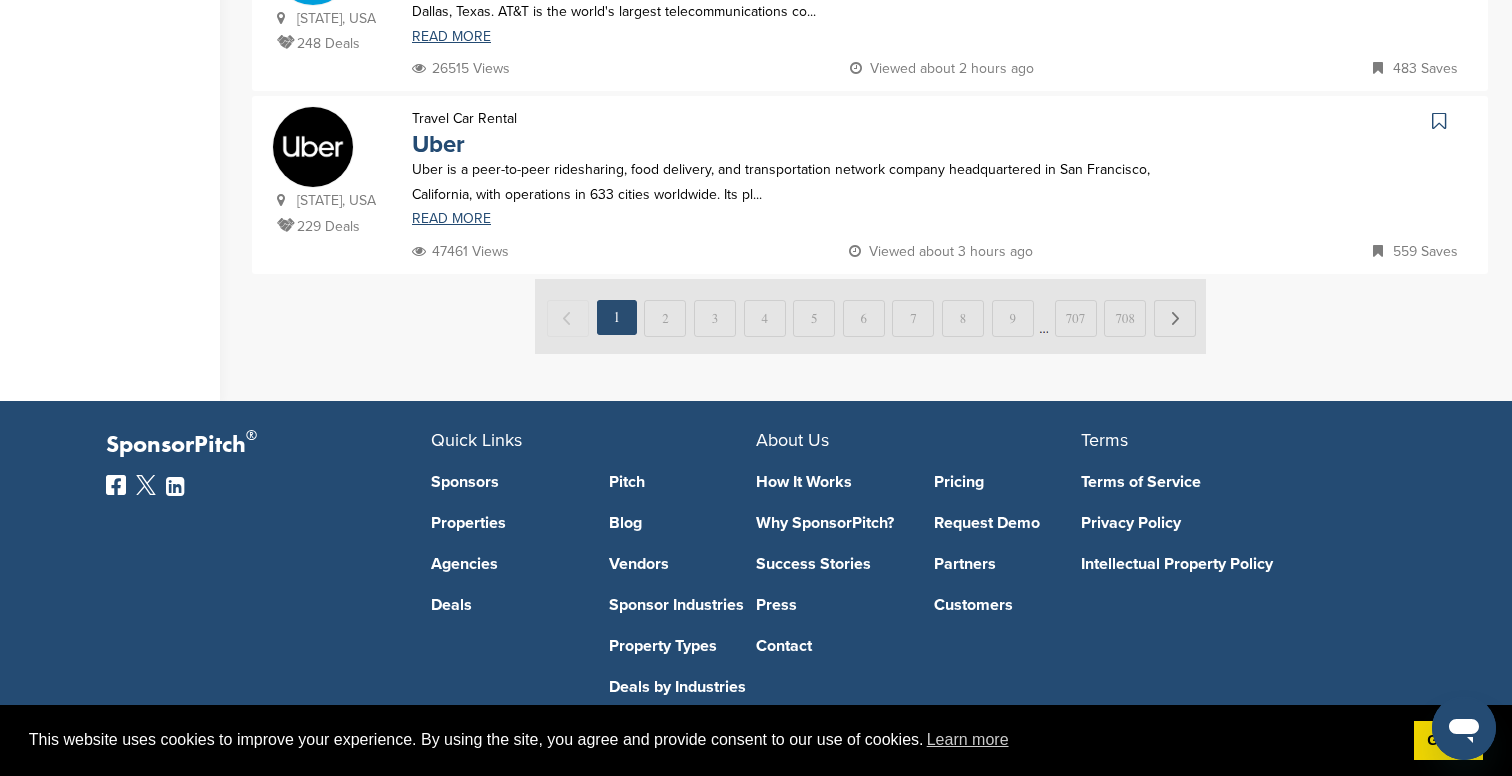 click at bounding box center (870, 316) 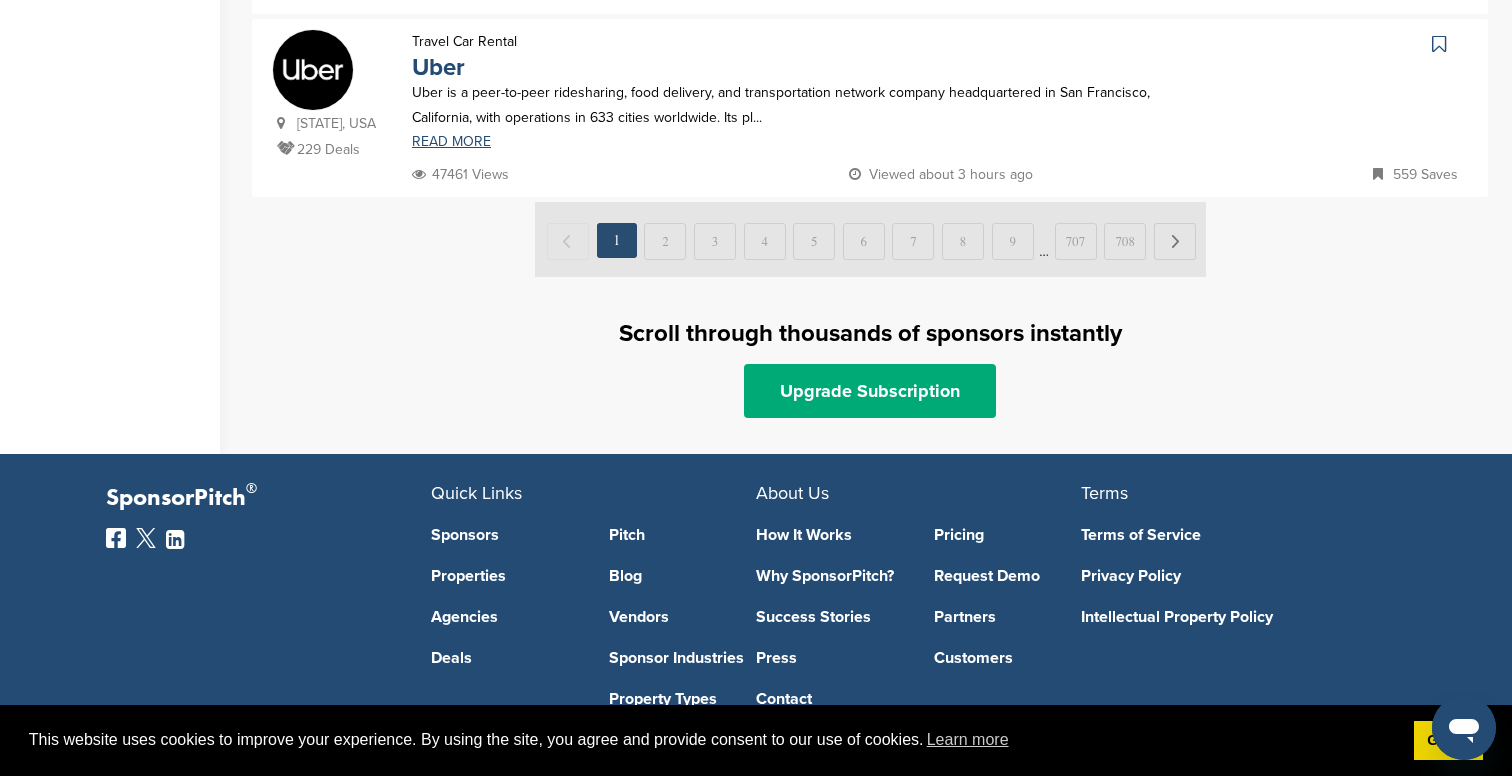 scroll, scrollTop: 2070, scrollLeft: 0, axis: vertical 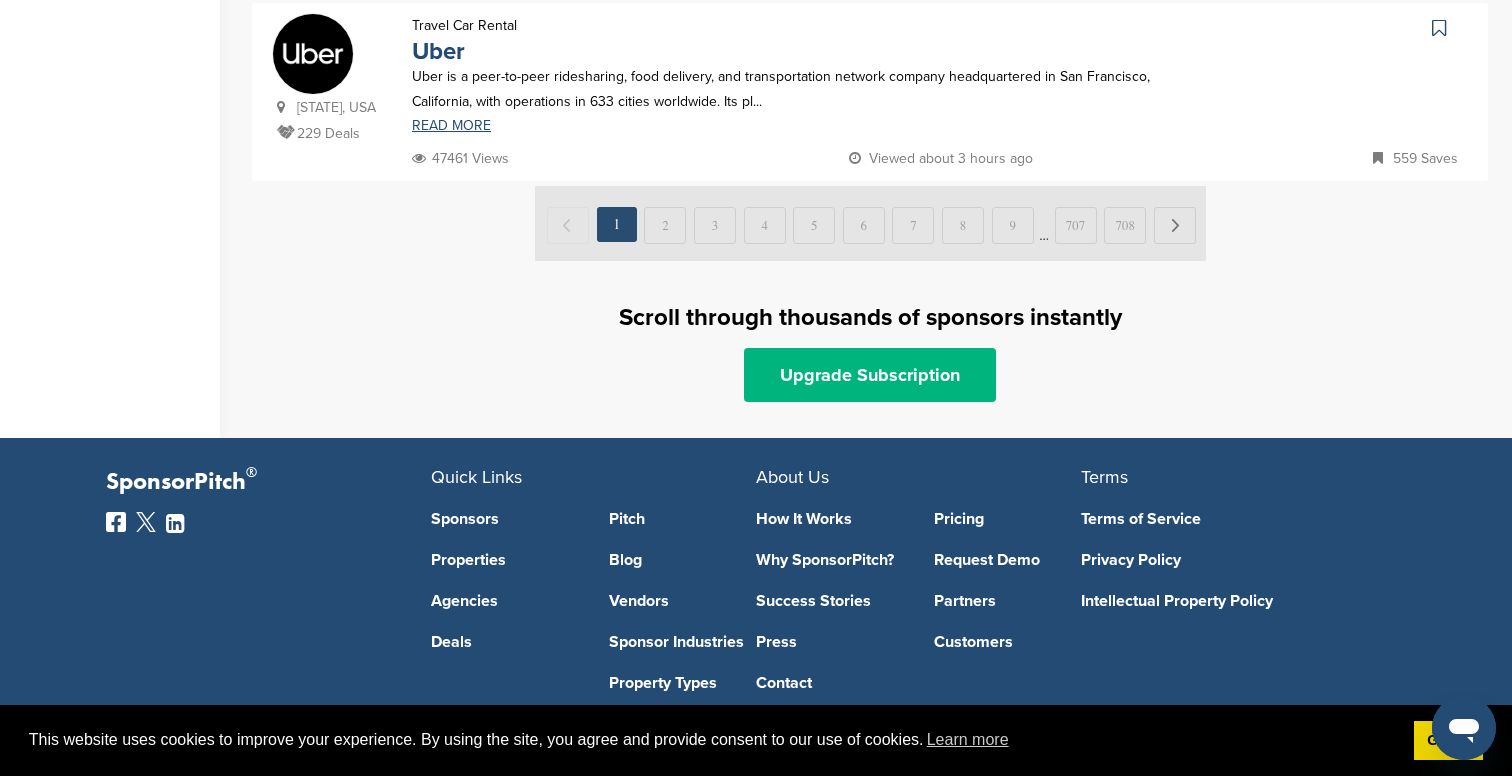 click on "Upgrade Subscription" at bounding box center [870, 375] 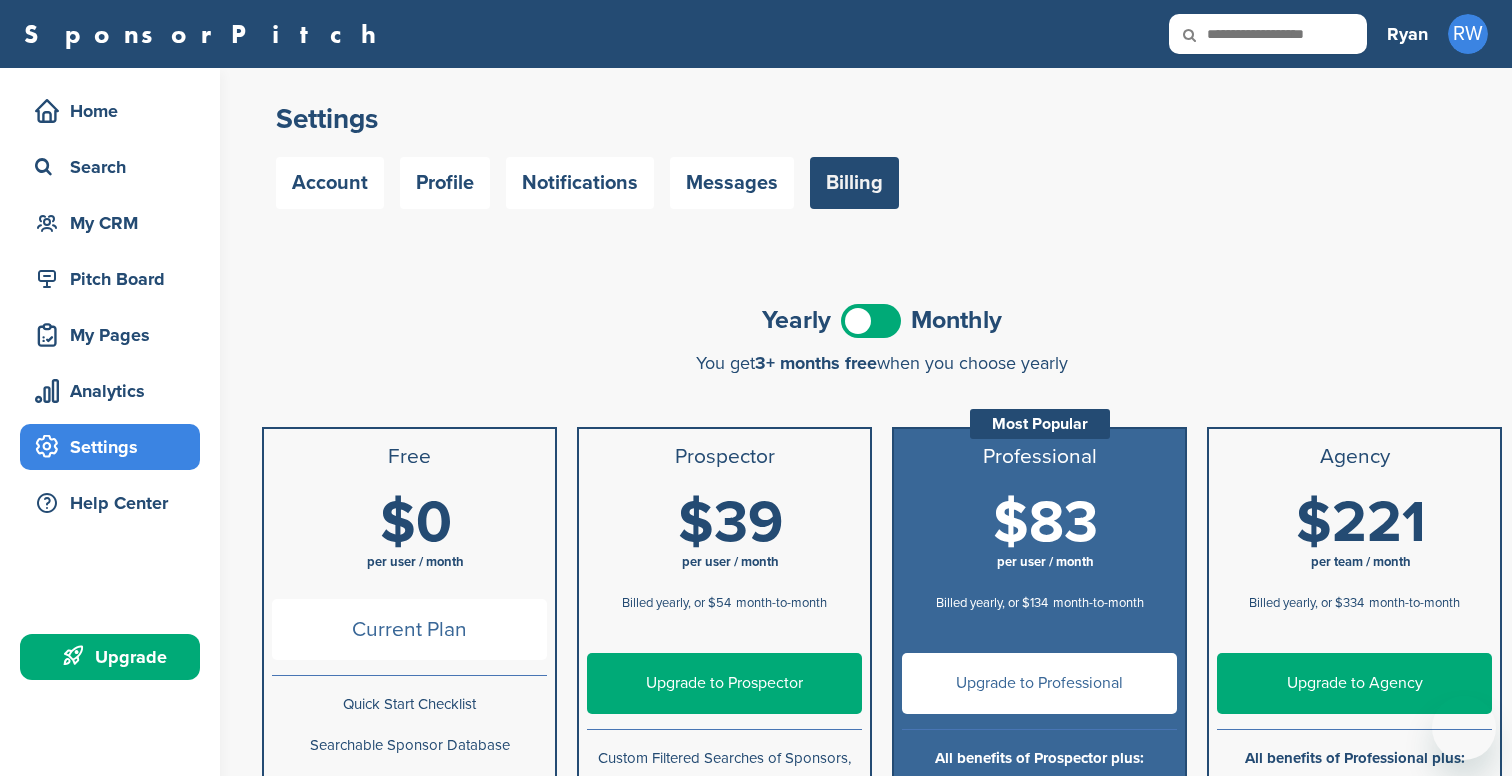 scroll, scrollTop: 0, scrollLeft: 0, axis: both 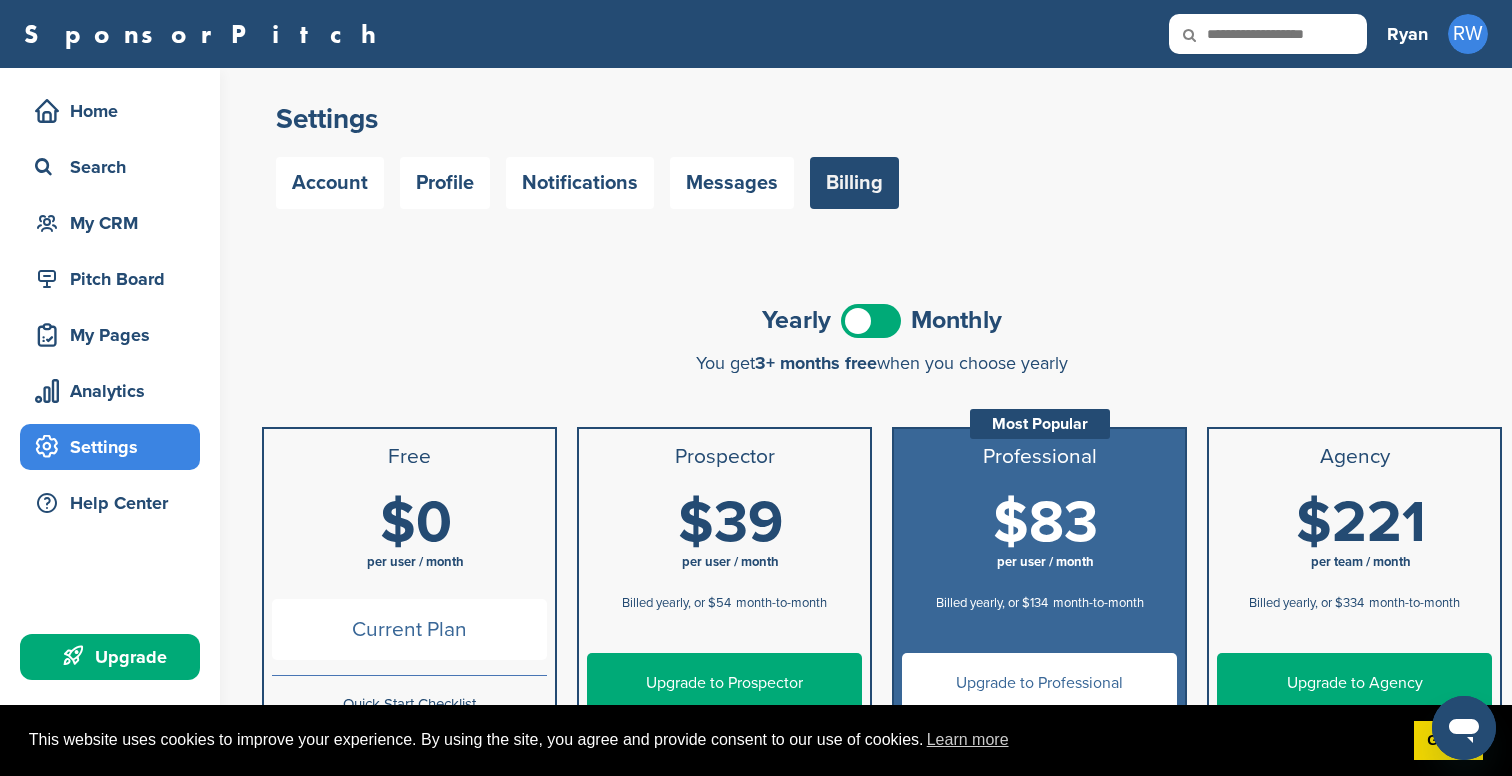 click at bounding box center [871, 321] 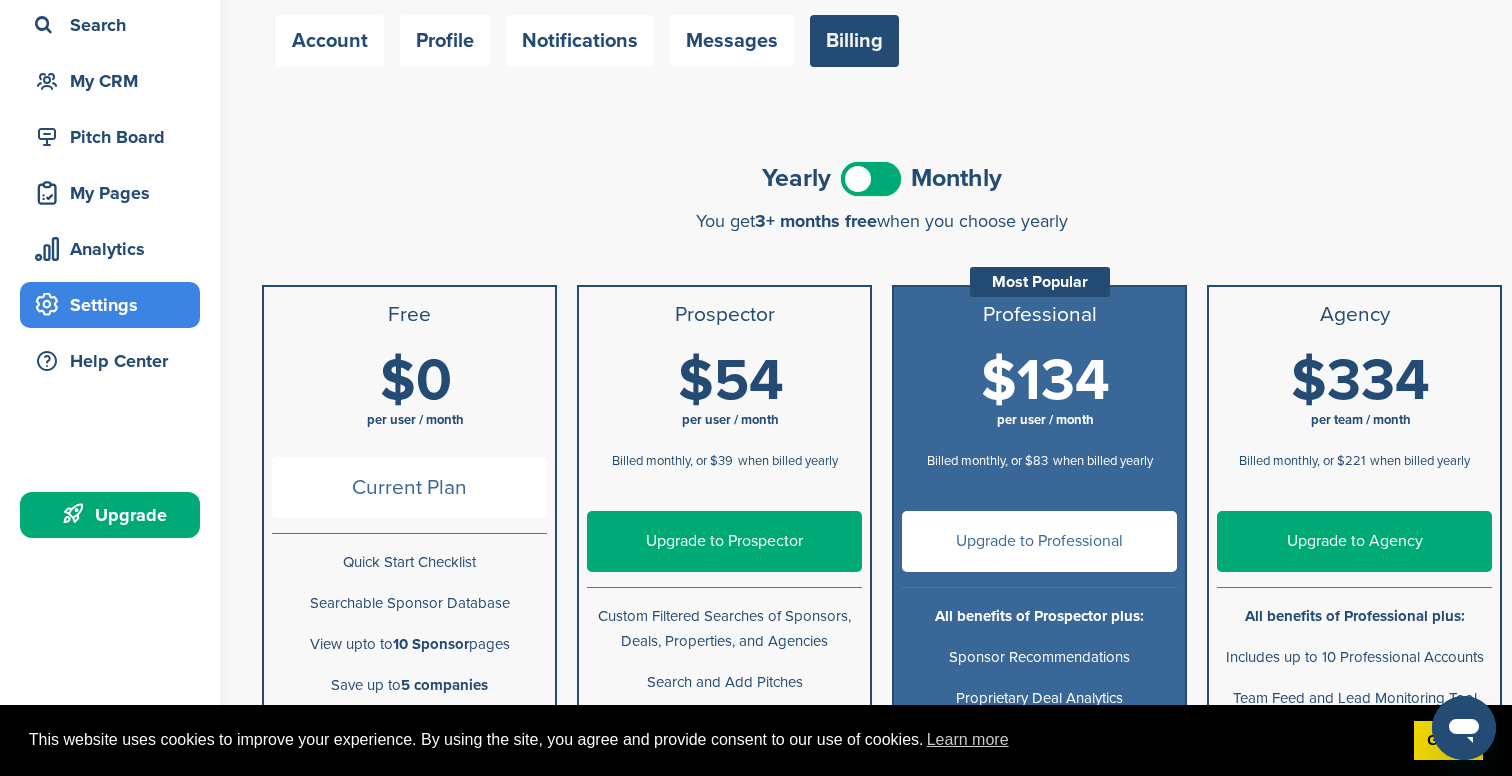 scroll, scrollTop: 196, scrollLeft: 0, axis: vertical 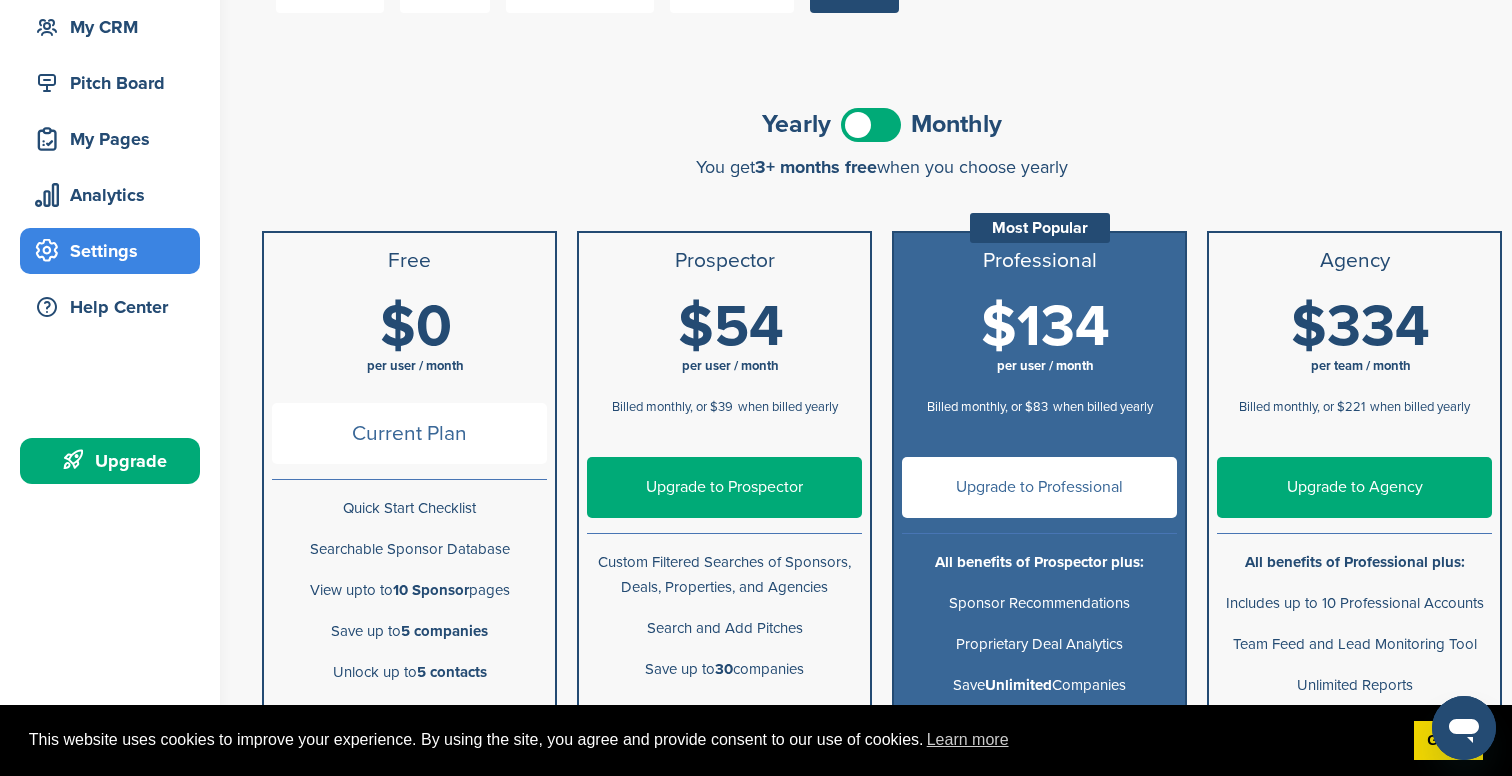 click at bounding box center [871, 125] 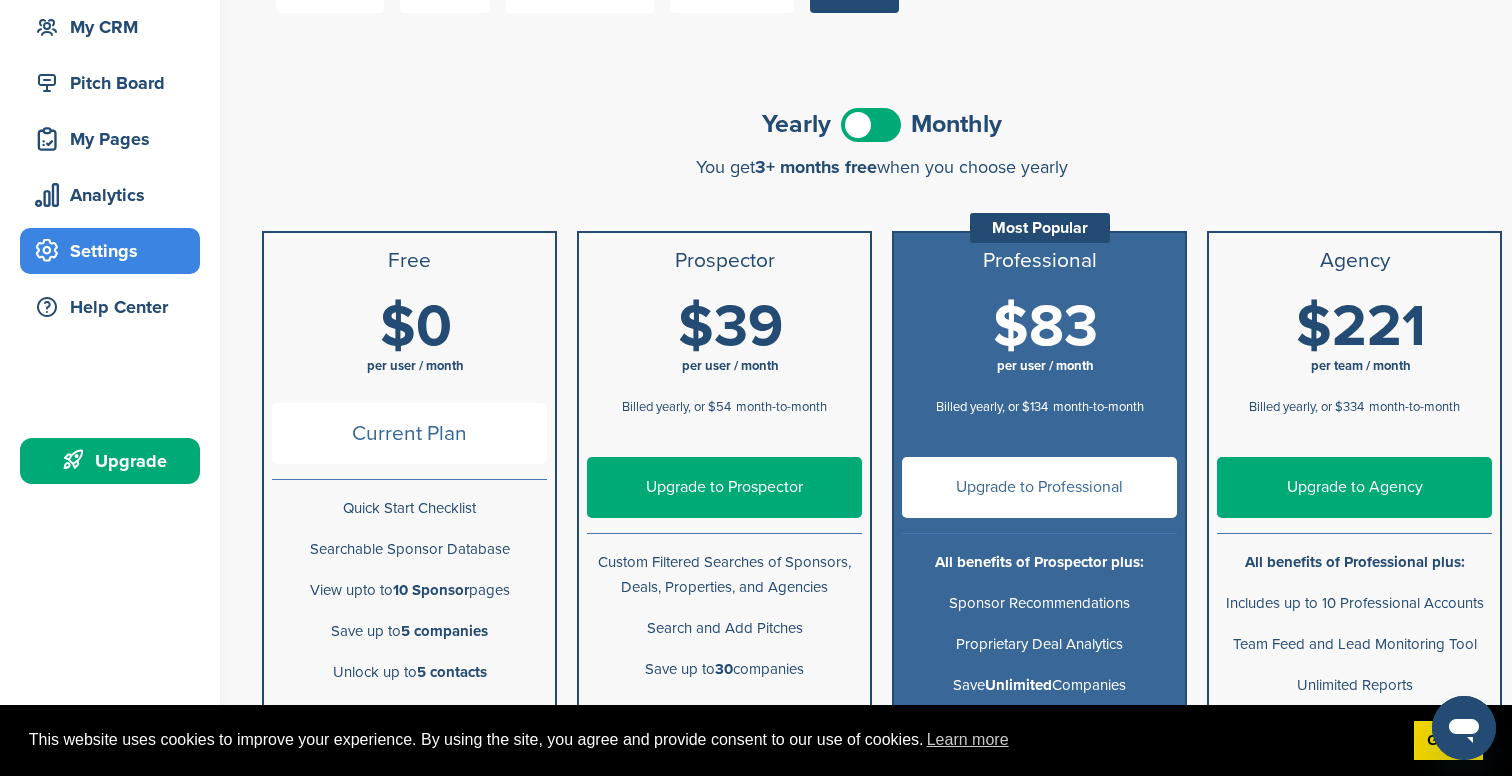click on "Upgrade to Prospector" at bounding box center (724, 487) 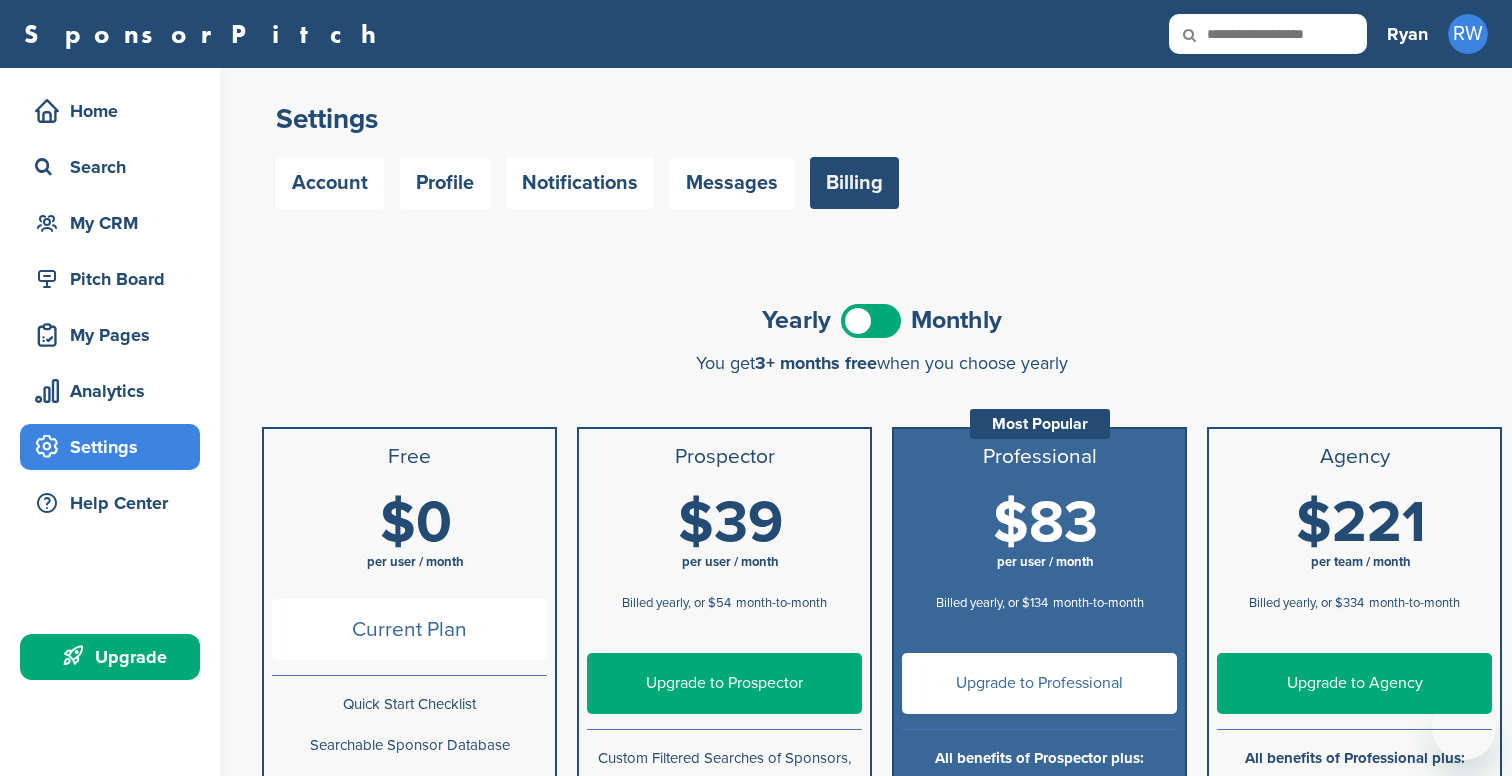 scroll, scrollTop: 196, scrollLeft: 0, axis: vertical 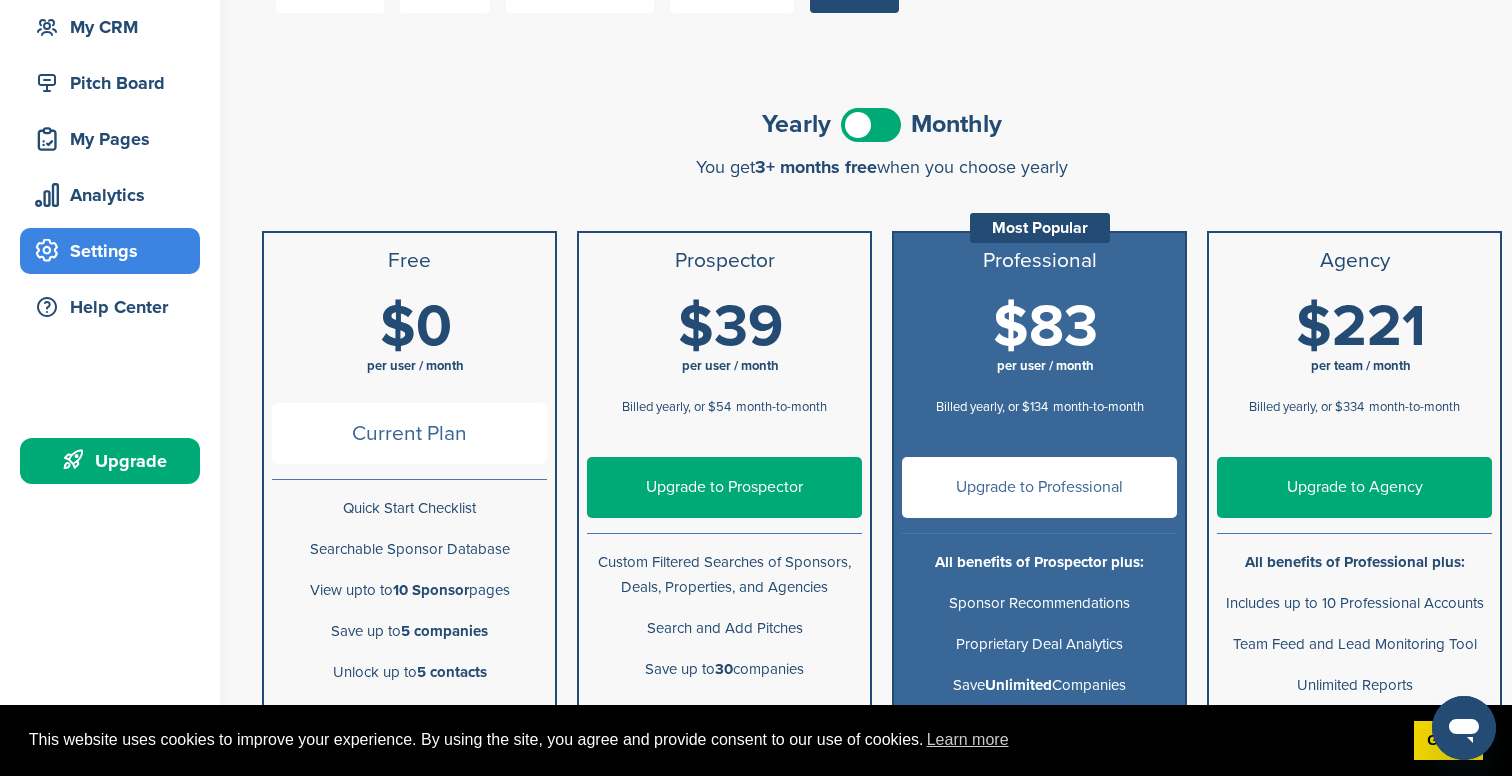 click at bounding box center (871, 125) 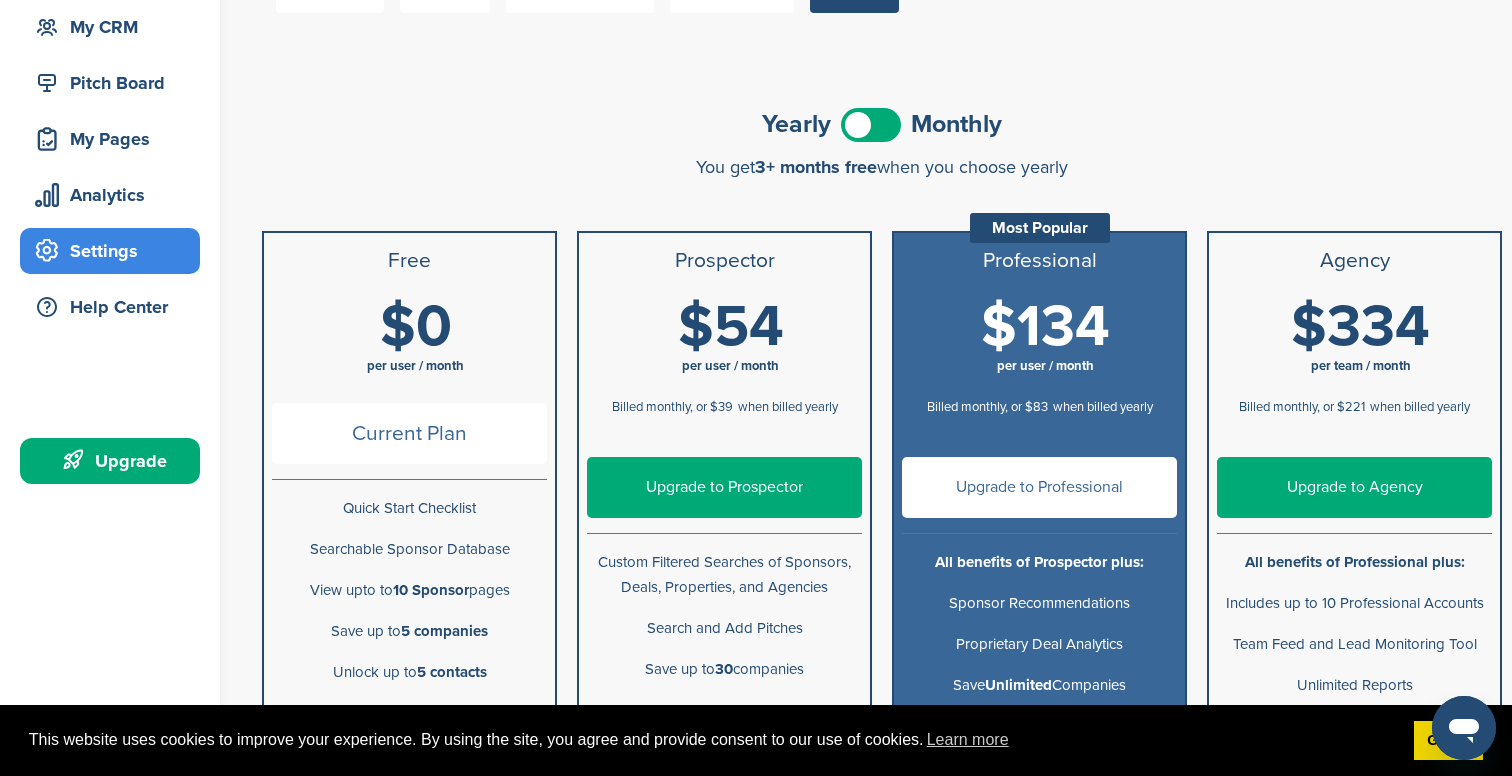 click on "Upgrade to Prospector" at bounding box center (724, 487) 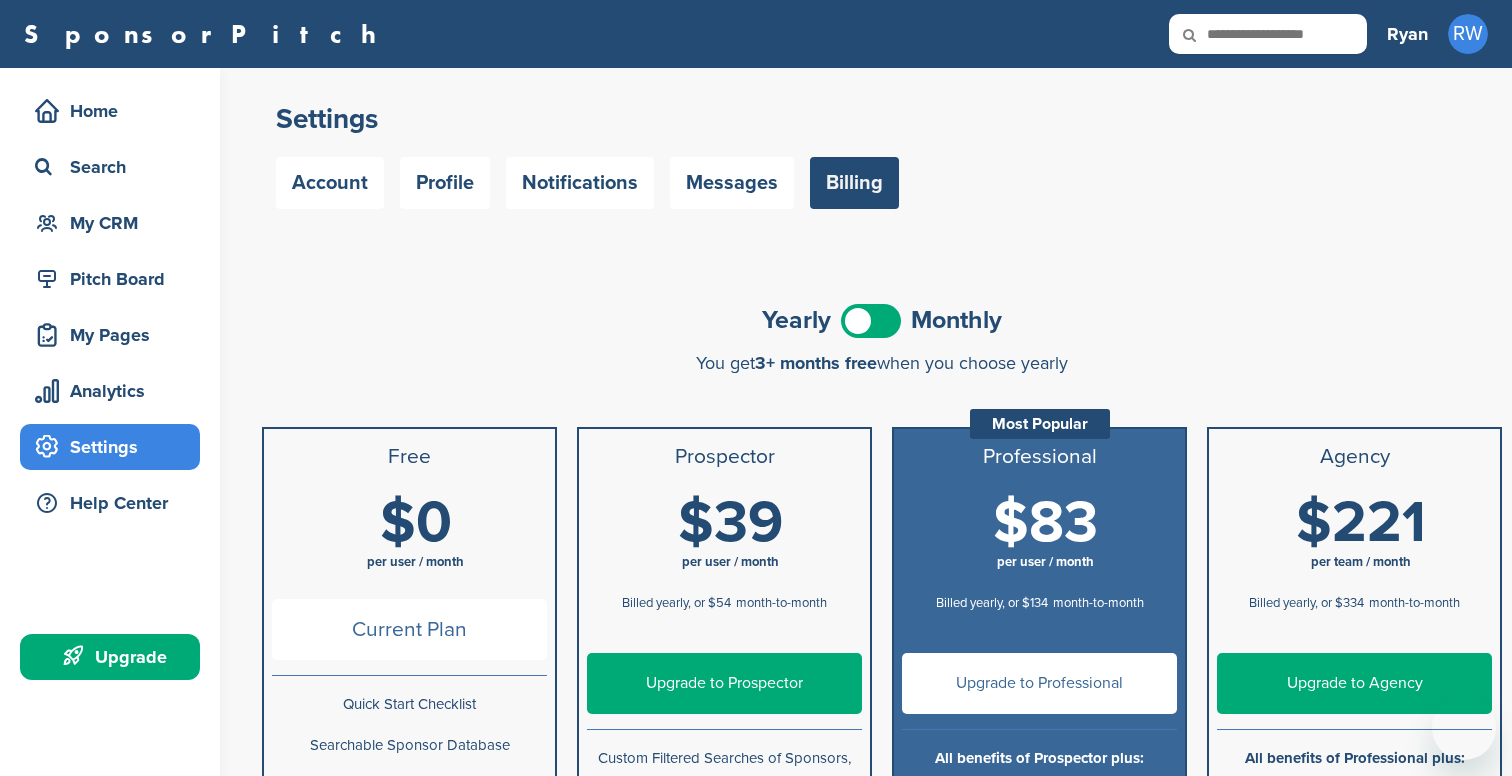 scroll, scrollTop: 196, scrollLeft: 0, axis: vertical 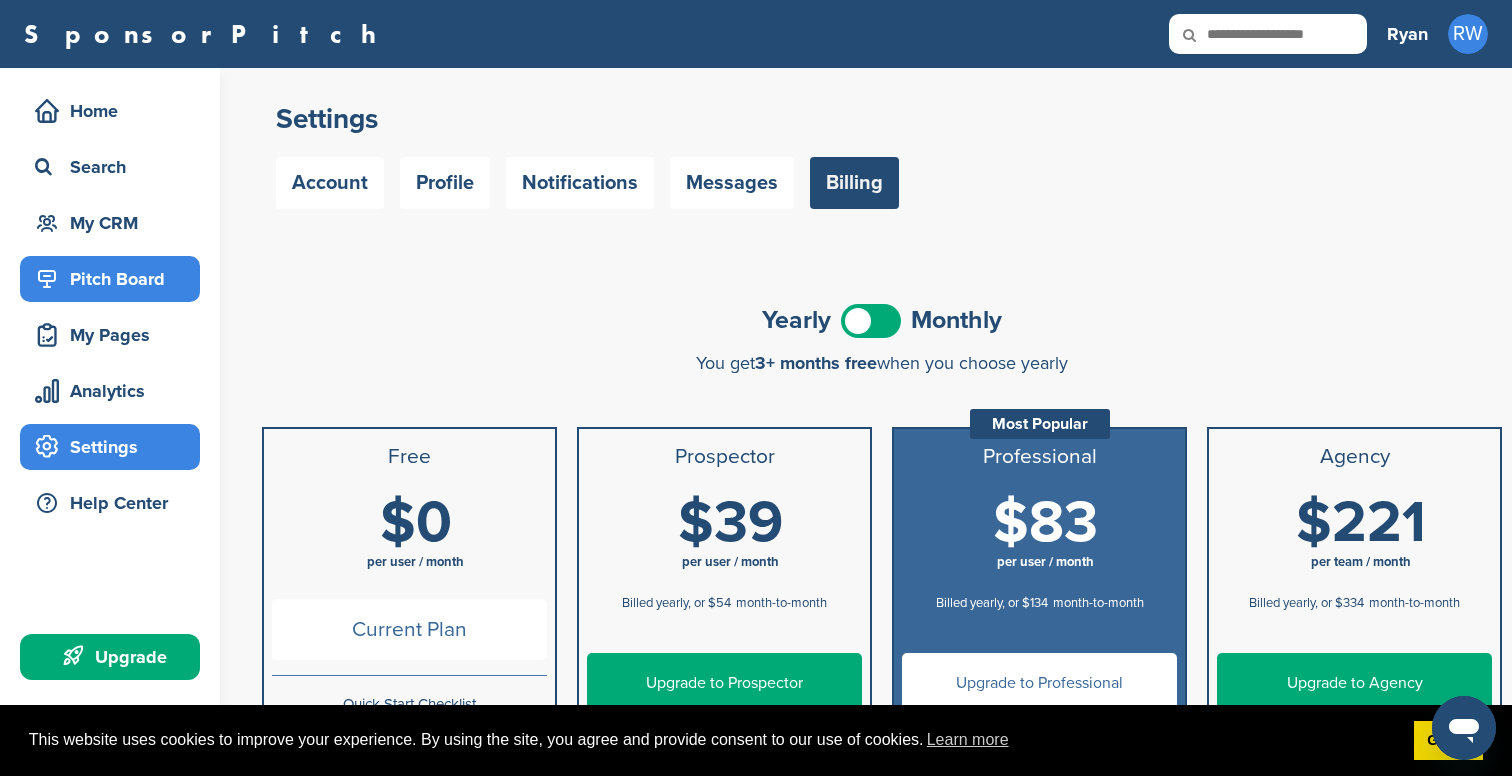 click on "Pitch Board" at bounding box center (110, 279) 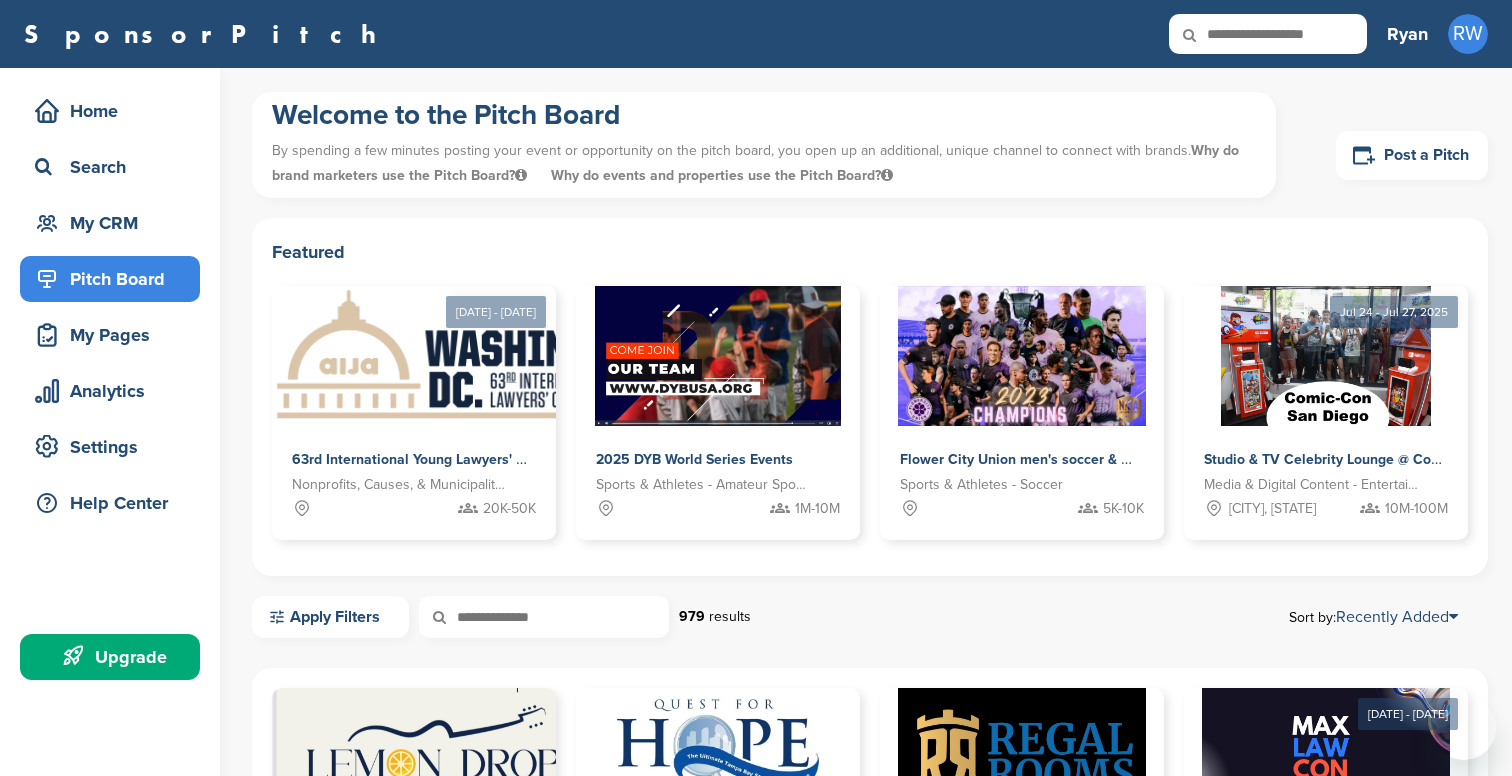 scroll, scrollTop: 0, scrollLeft: 0, axis: both 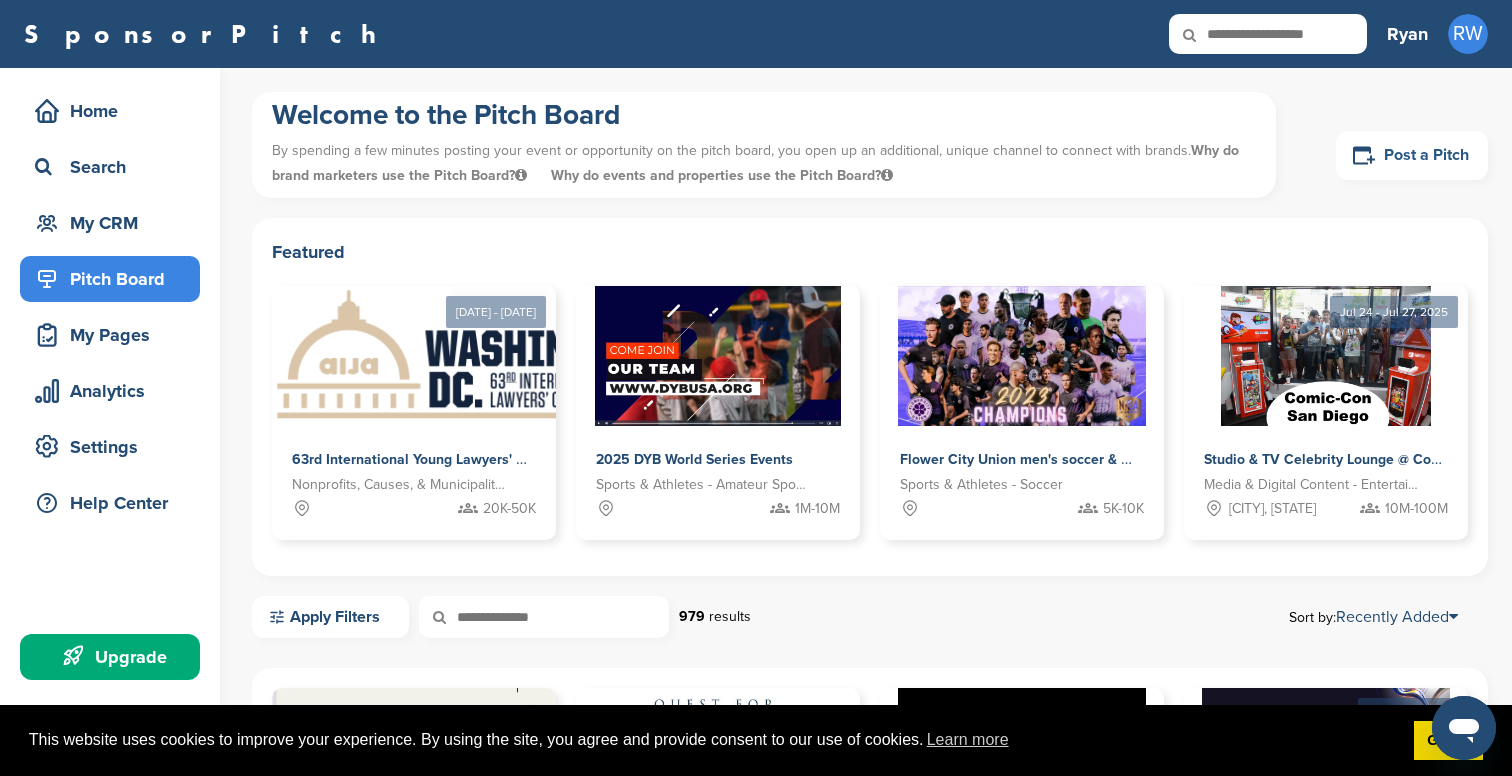 click on "Post a Pitch" at bounding box center (1412, 155) 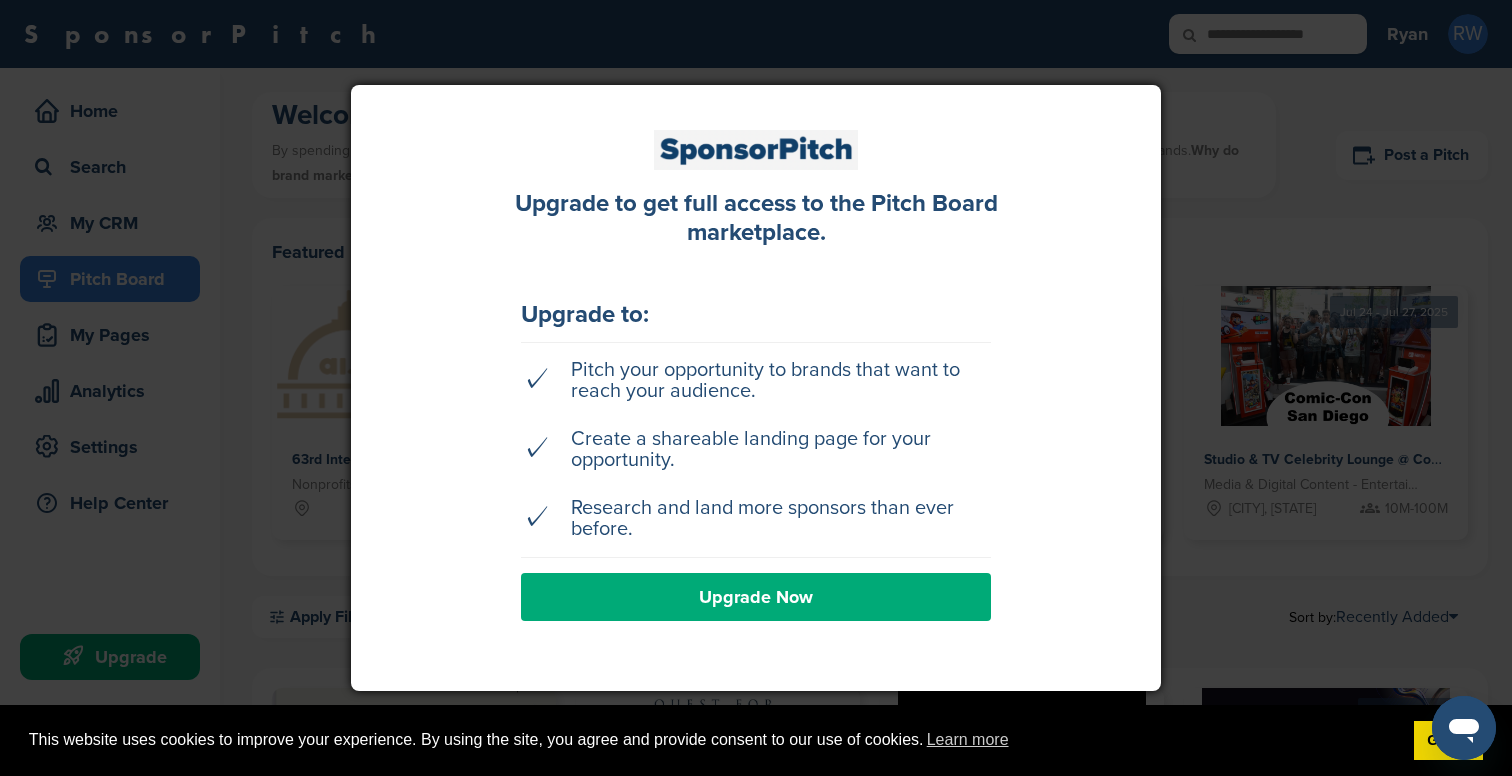 click at bounding box center [756, 388] 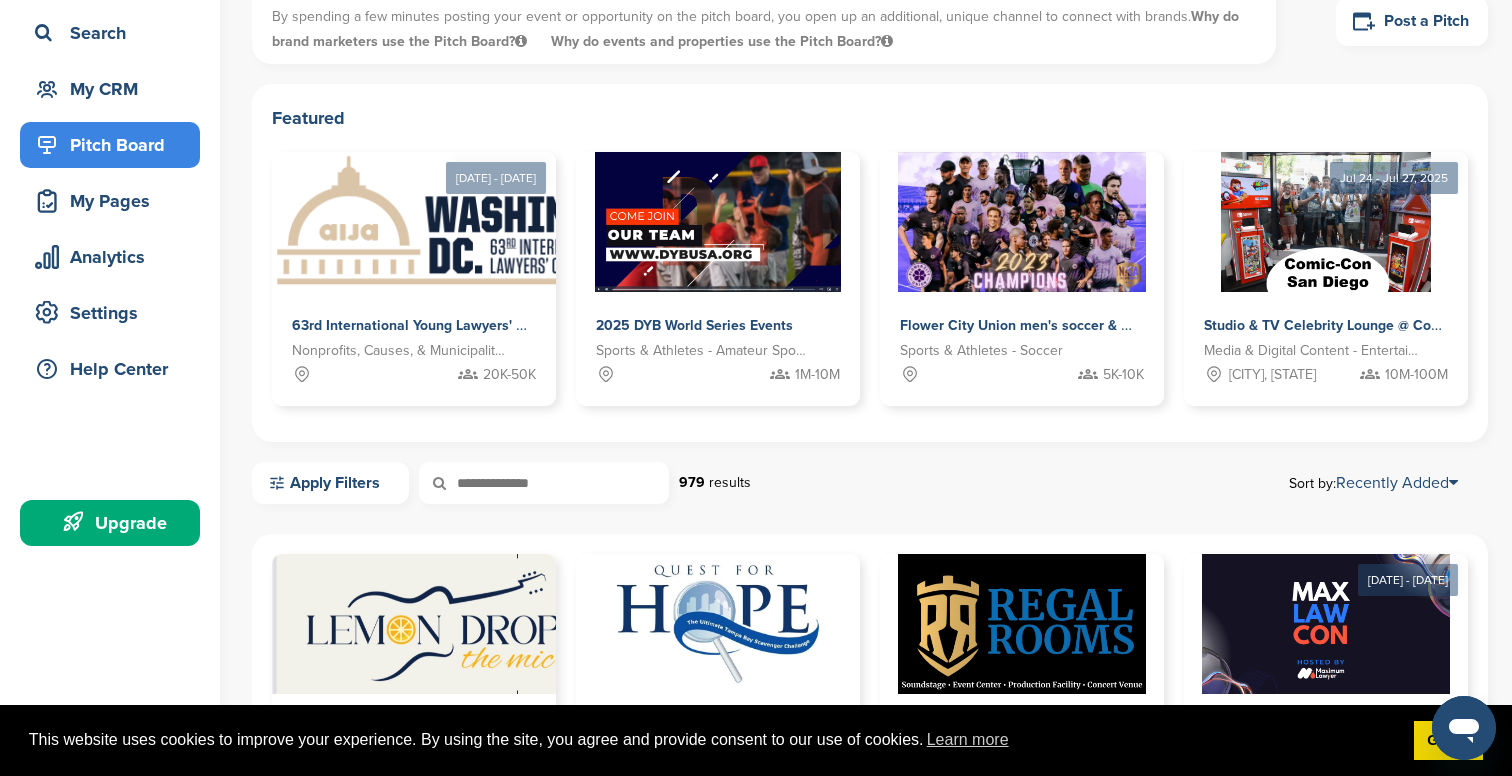 scroll, scrollTop: 19, scrollLeft: 0, axis: vertical 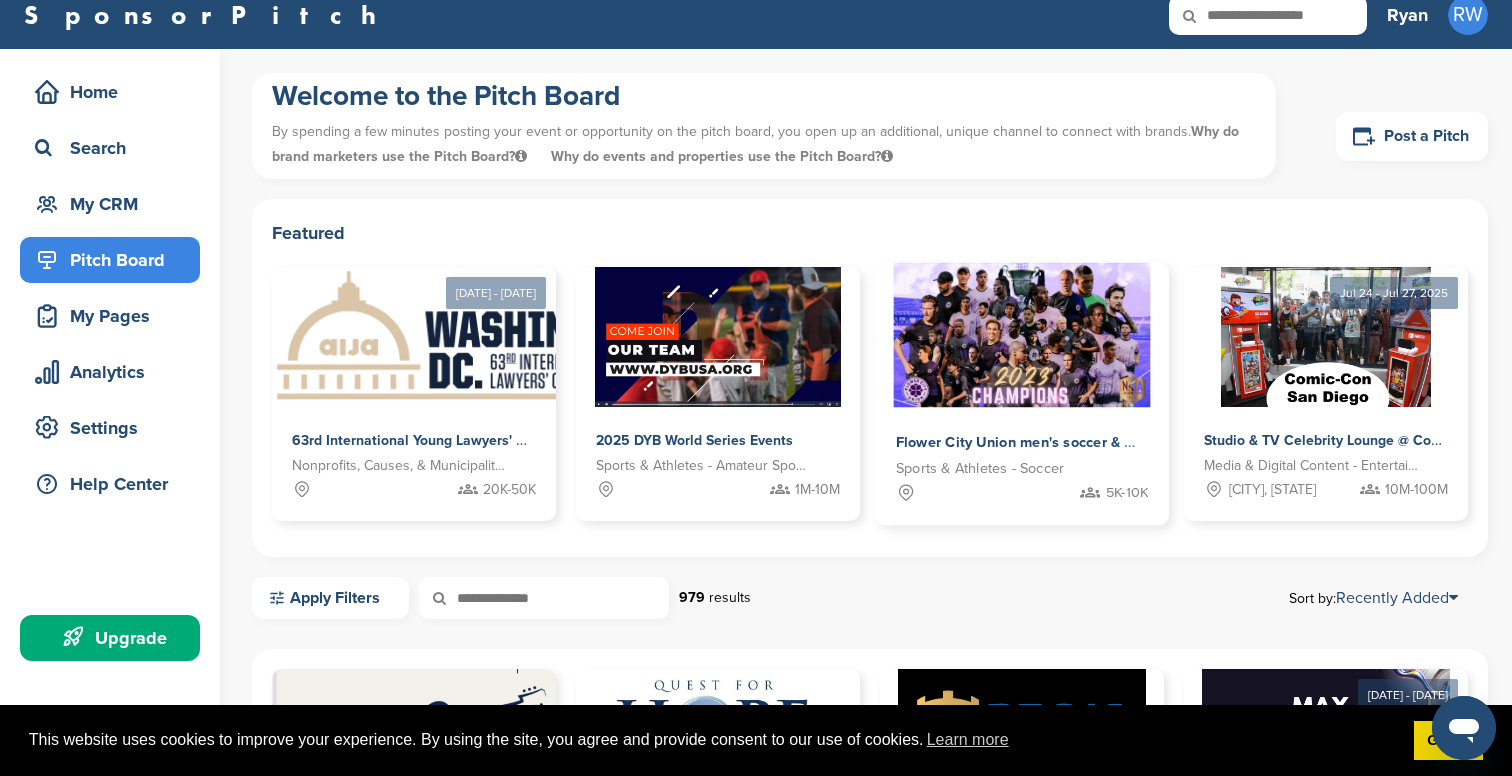 click on "Flower City Union men's soccer & Flower City 1872 women's soccer
Sports & Athletes - Soccer
5K-10K" at bounding box center (1022, 467) 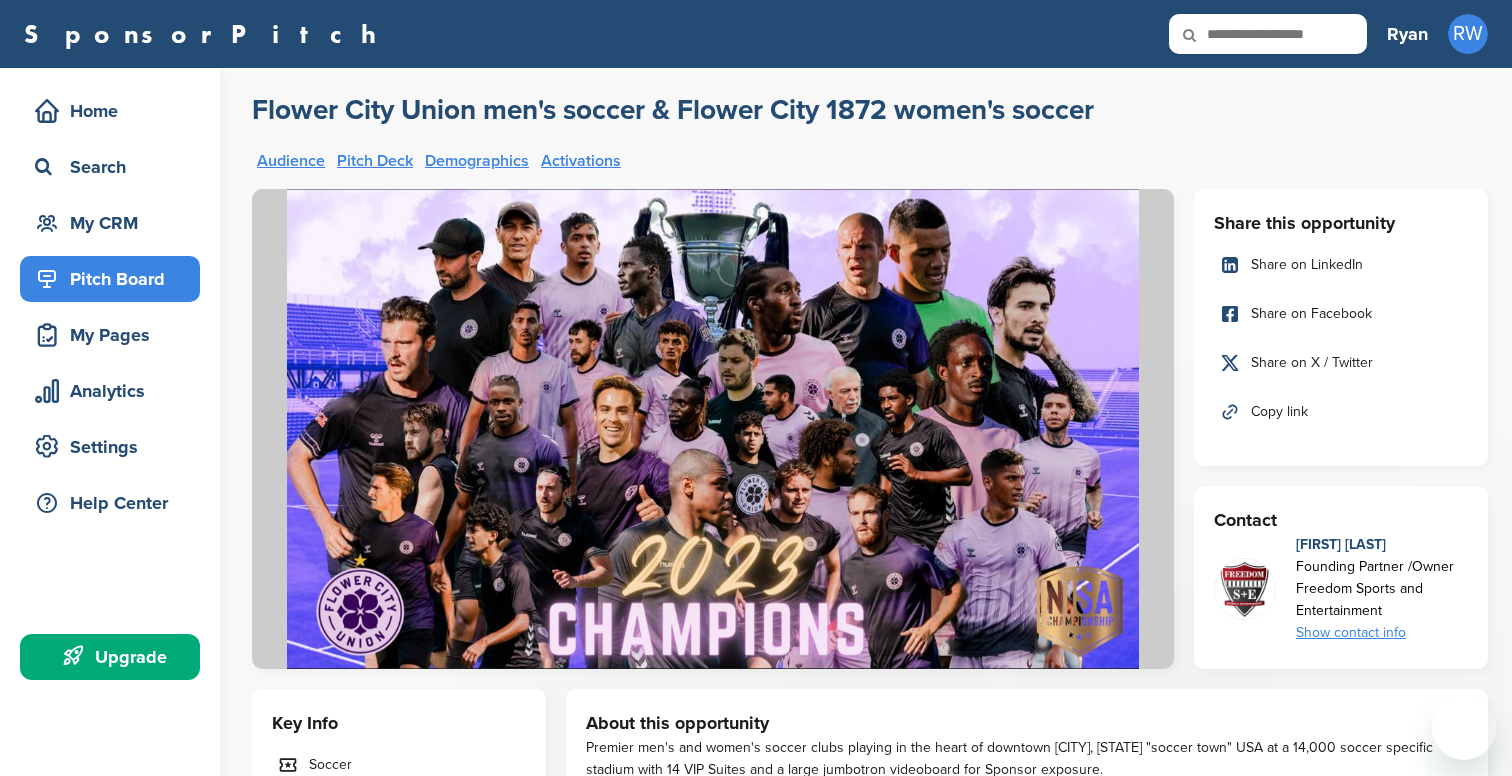 scroll, scrollTop: 0, scrollLeft: 0, axis: both 